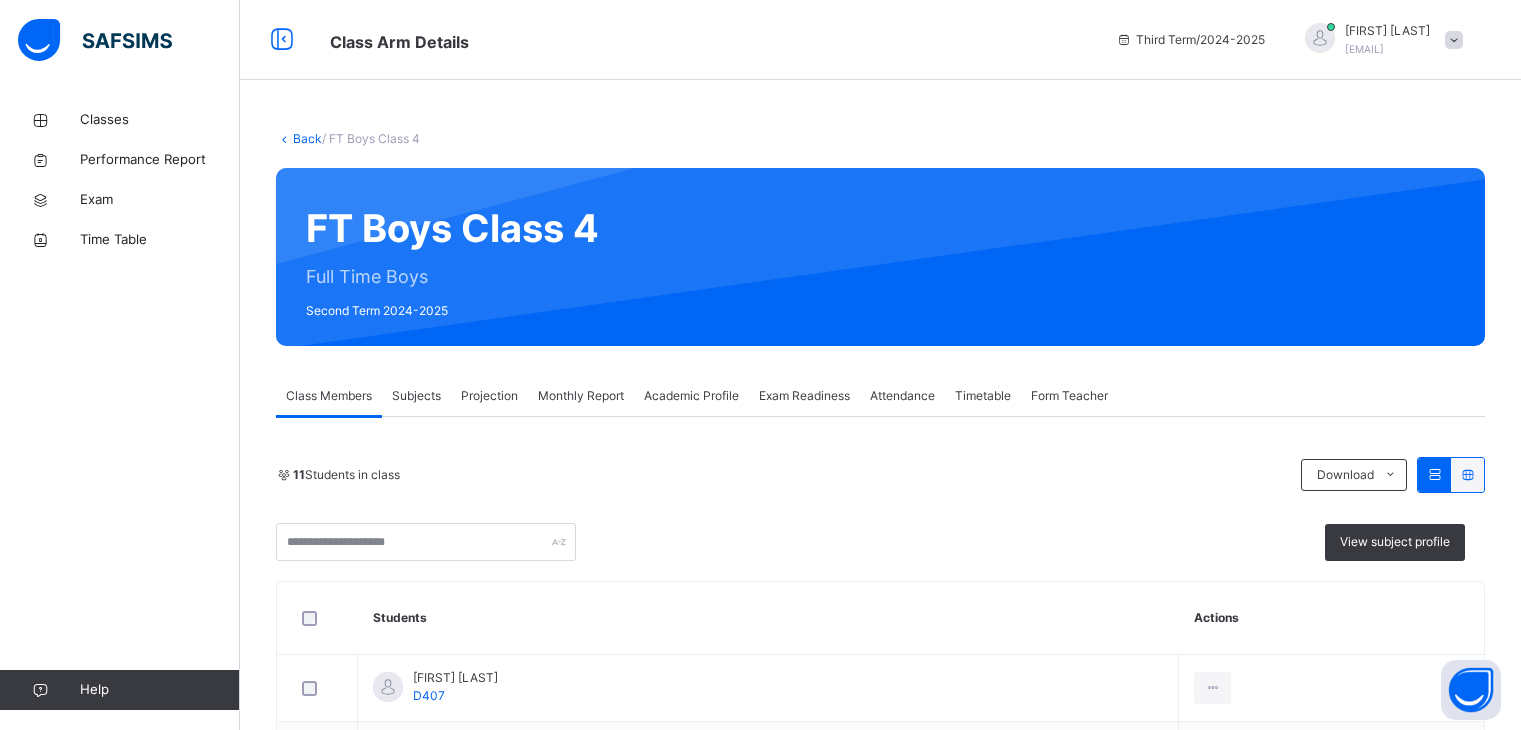scroll, scrollTop: 0, scrollLeft: 0, axis: both 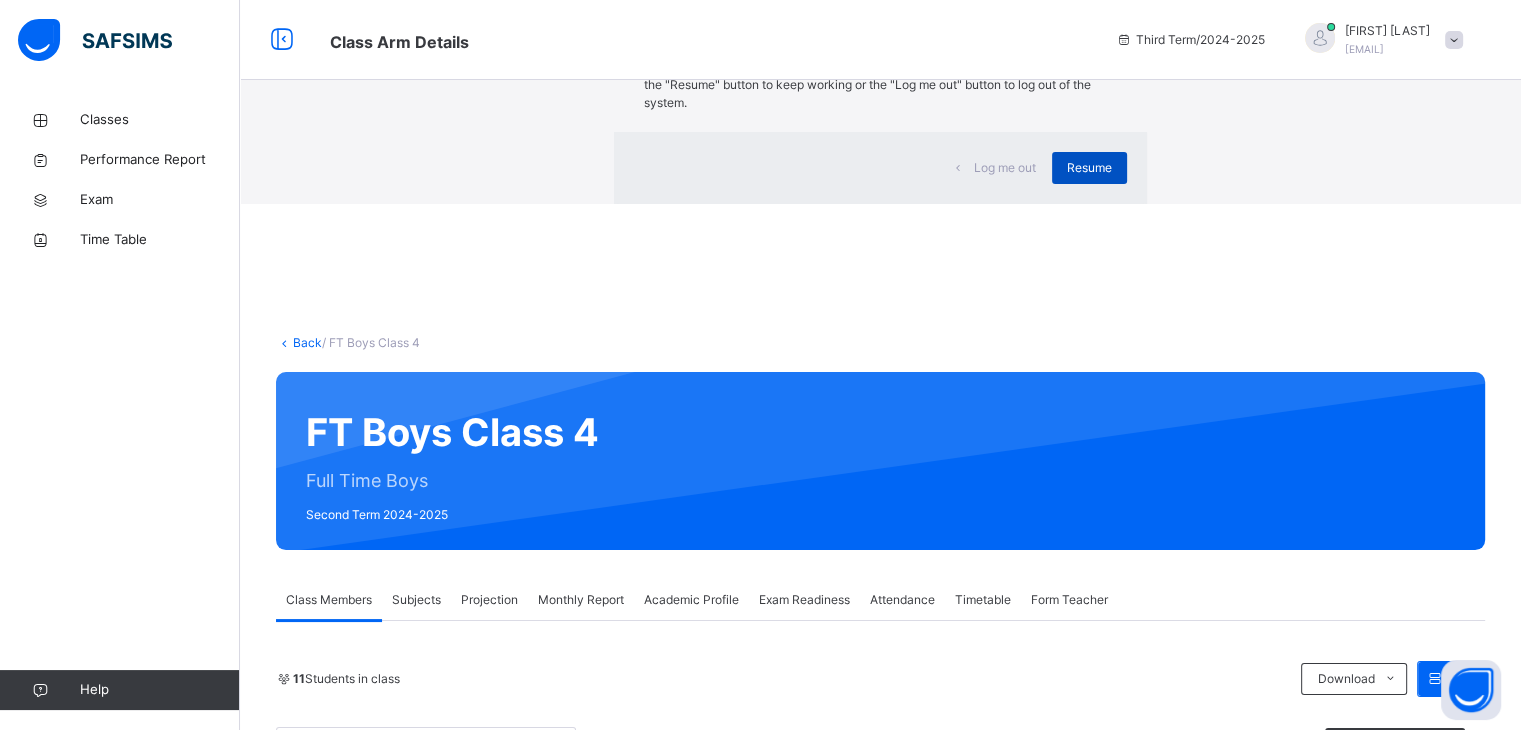 click on "Resume" at bounding box center [1089, 168] 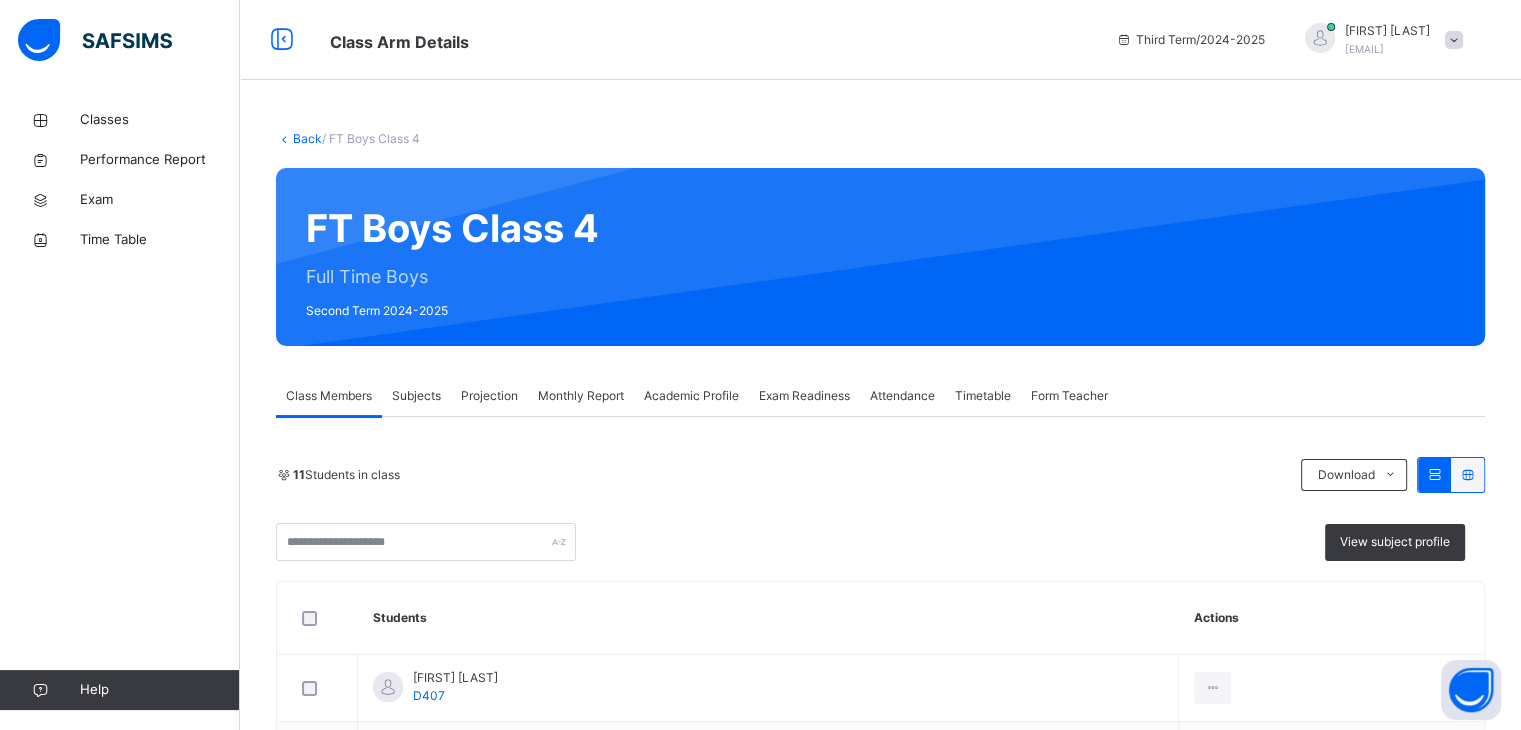 click on "Projection" at bounding box center [489, 396] 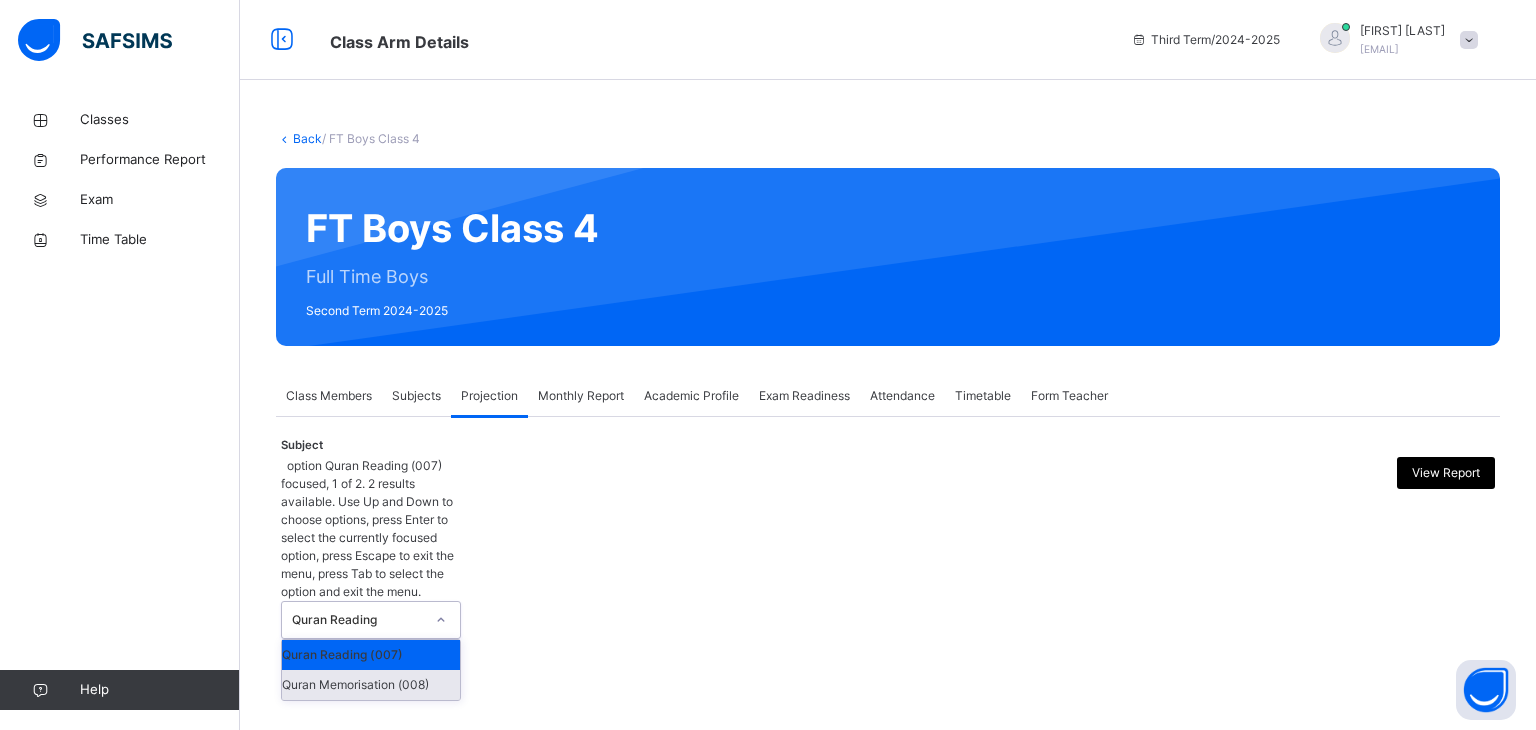 click on "Quran Memorisation (008)" at bounding box center [371, 685] 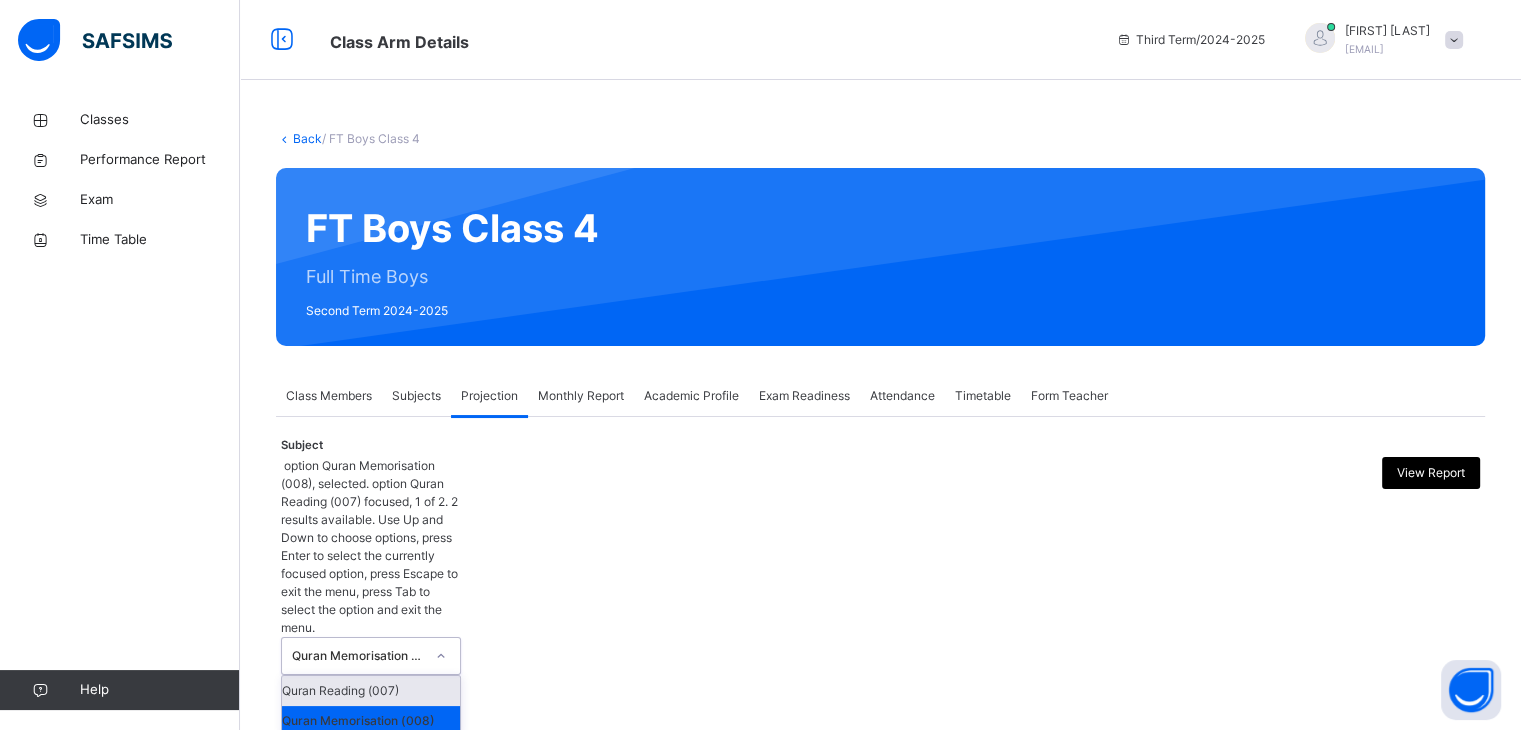 click on "Classes Performance Report Exam Time Table   Help" at bounding box center [120, 405] 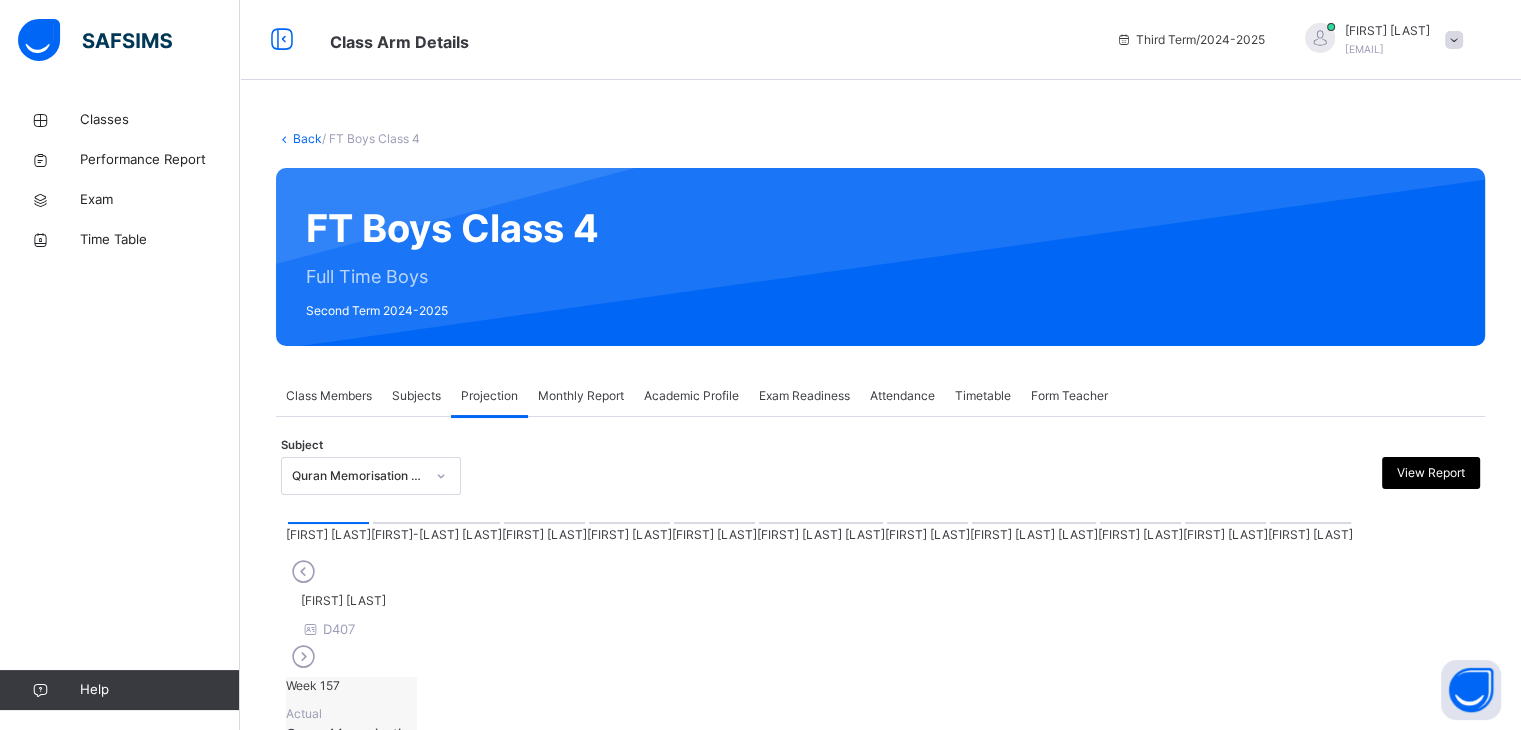 click on "[FIRST]  [LAST]" at bounding box center (343, 600) 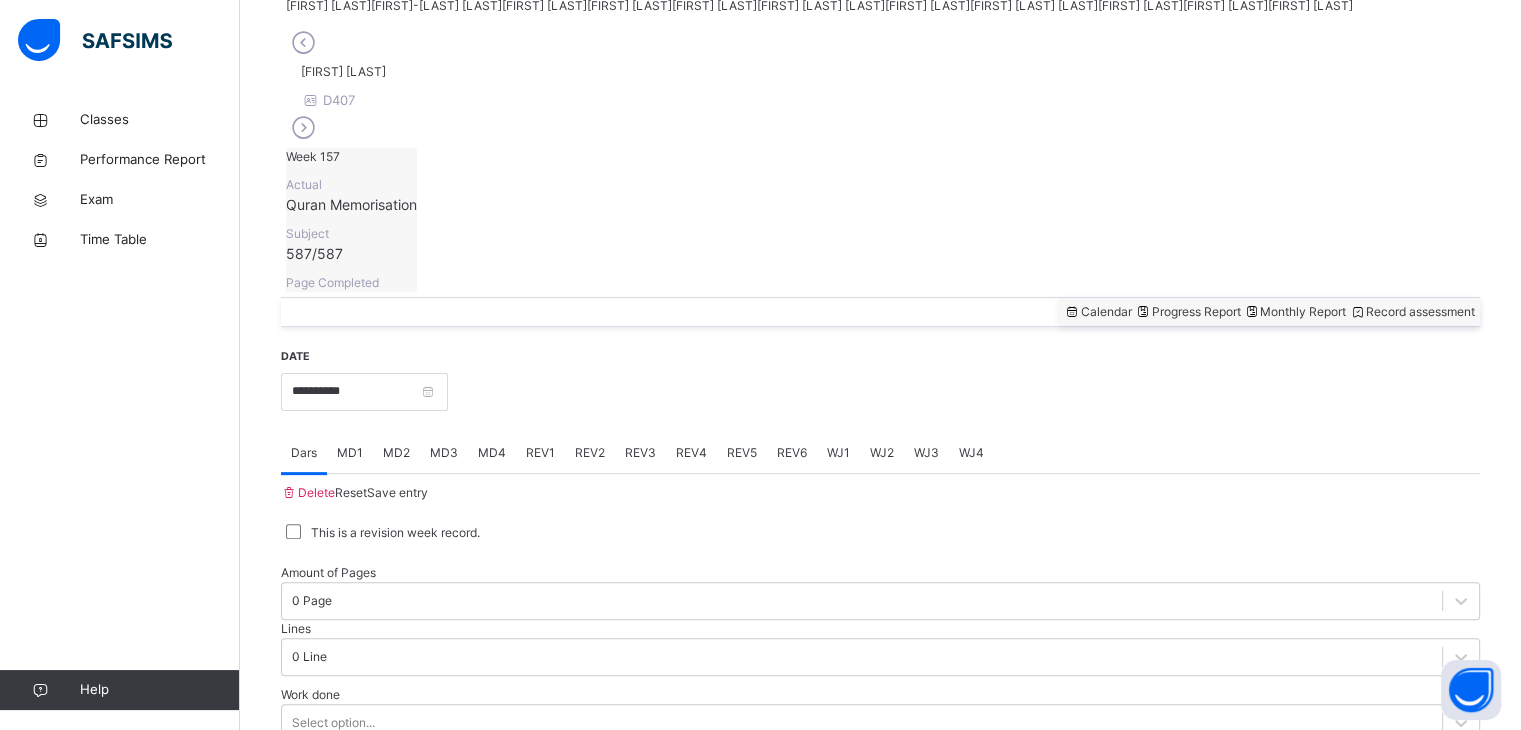scroll, scrollTop: 564, scrollLeft: 0, axis: vertical 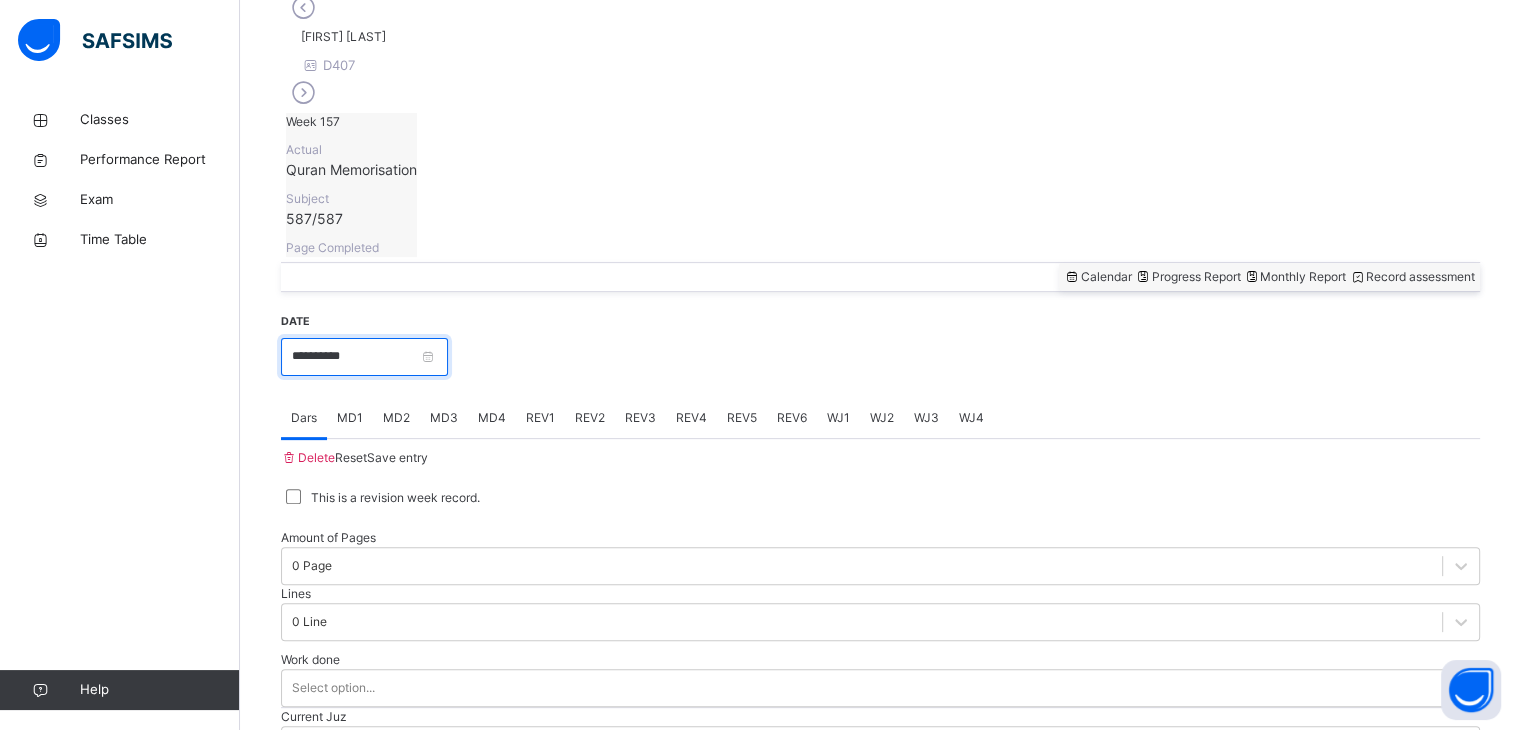 click on "**********" at bounding box center [364, 357] 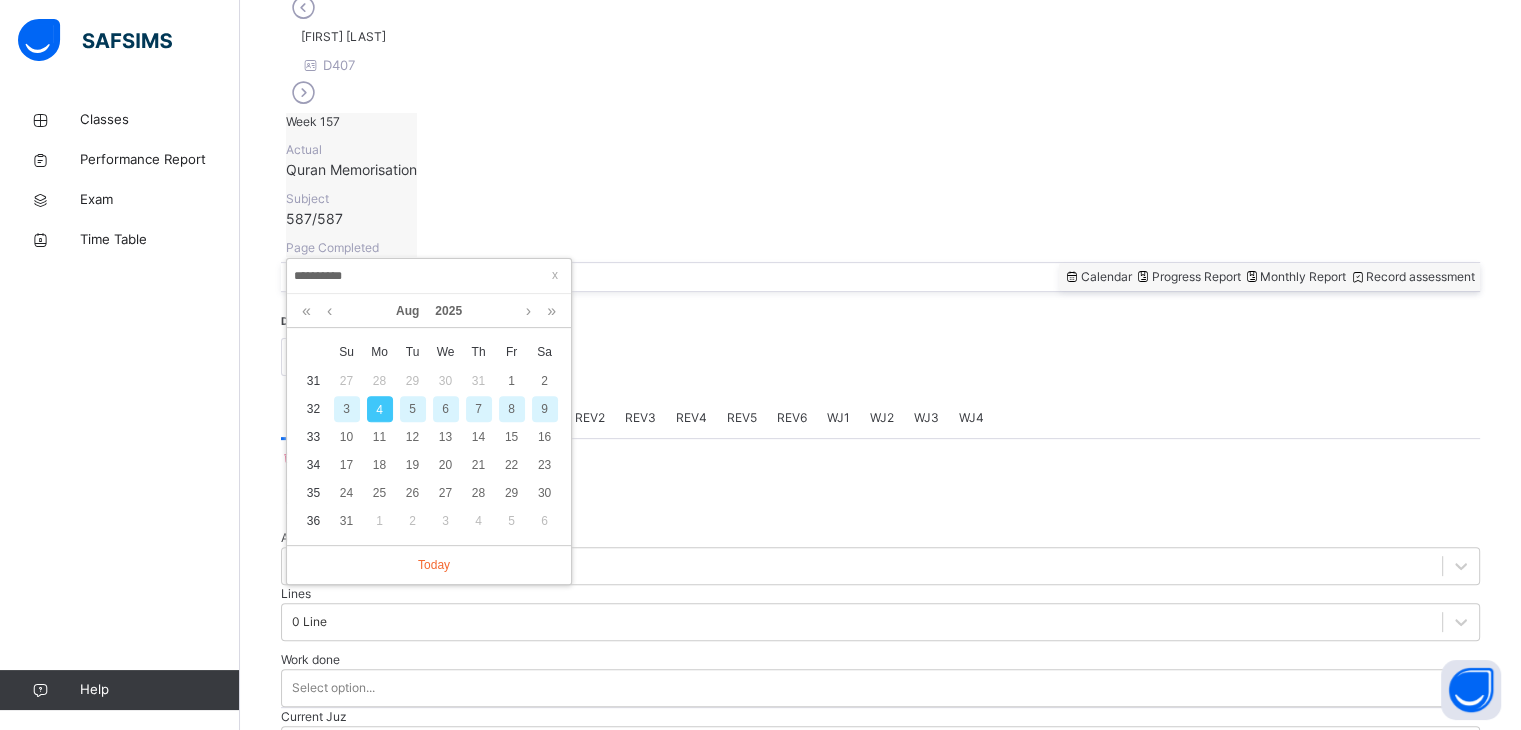 click on "Back  / FT Boys Class 4 FT Boys Class 4 Full Time Boys Second Term 2024-2025 Class Members Subjects Projection Monthly Report Academic Profile Exam Readiness Attendance Timetable Form Teacher Projection More Options   11  Students in class Download Pdf Report Excel Report View subject profile Darul Quran Institute Date: [DATE], [TIME] Class Members Class:  FT Boys Class 4 Total no. of Students:  11 Term:  Second Term Session:  2024-2025 S/NO Admission No. Last Name First Name Other Name 1 D407 [LAST] [FIRST] 2 D277 [LAST] [FIRST]-[LAST] 3 D272 [LAST] [FIRST] 4 D323 [LAST] [FIRST] 5 D402 [LAST] [FIRST] 6 D849 [LAST] [FIRST] [LAST]  7 D314 [LAST] [FIRST] 8 D235 [LAST] [FIRST] [LAST] 9 D403 [LAST] [FIRST] 10 D506 [LAST] [FIRST] 11 D406 [LAST] [FIRST] Students Actions [FIRST]  [LAST] D407 [FIRST]-[LAST]  [LAST] D277 [FIRST]  [LAST] D272 [FIRST]  [LAST] D323 [FIRST]  [LAST] [FIRST]  [LAST] D402 [FIRST] [LAST] [LAST]   [LAST] D849 [FIRST] [LAST] [LAST] [LAST] [FIRST]  [LAST] D314 [FIRST]  [LAST] [FIRST] [LAST]  [LAST] D235 [FIRST] [LAST] [LAST] [FIRST] [LAST] D403 [FIRST]  [LAST] [FIRST] [LAST] D506 [FIRST]  [LAST] [FIRST] [LAST] D506 [FIRST]  [LAST] [FIRST] [LAST] D406 [FIRST]  [LAST] [FIRST] [LAST] ×" at bounding box center [880, 8655] 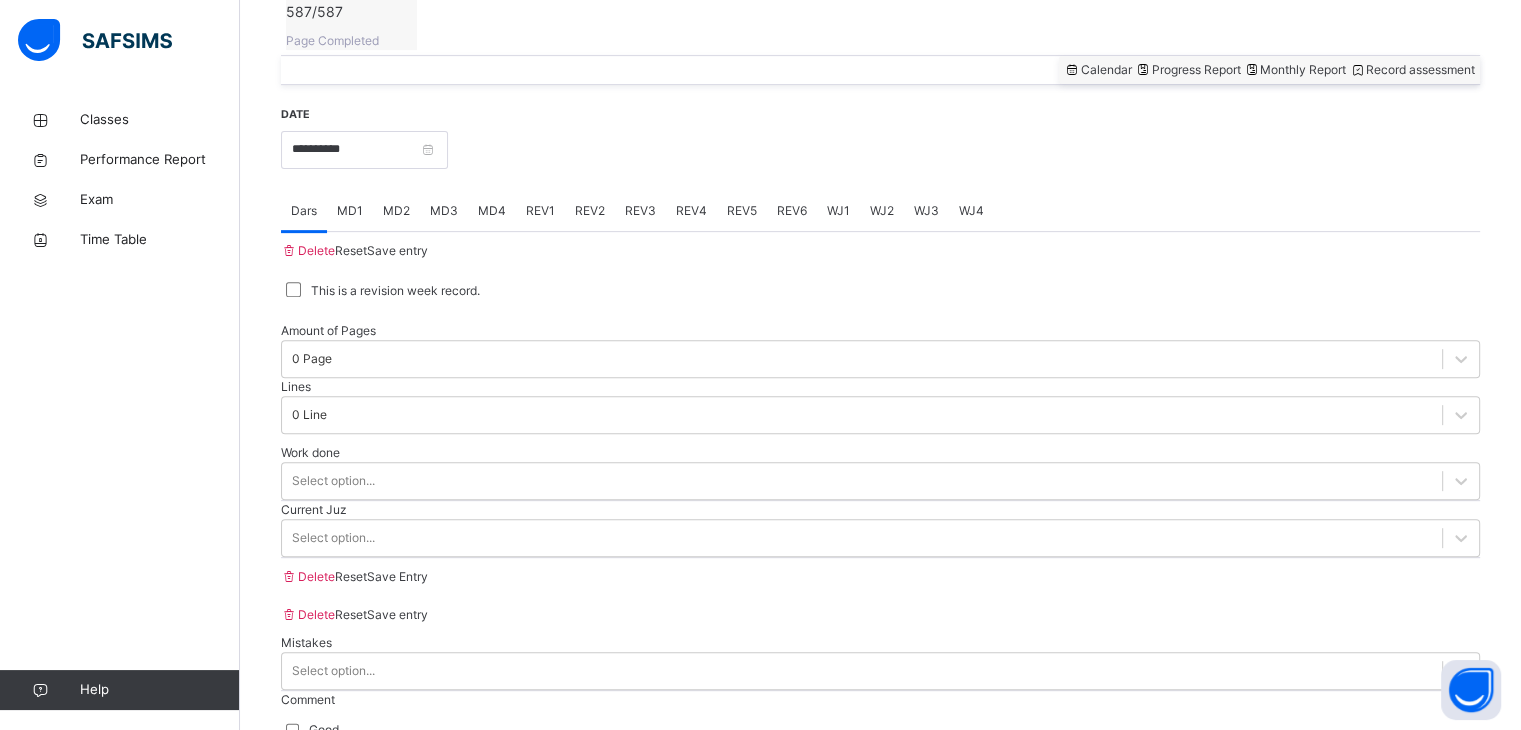 scroll, scrollTop: 772, scrollLeft: 0, axis: vertical 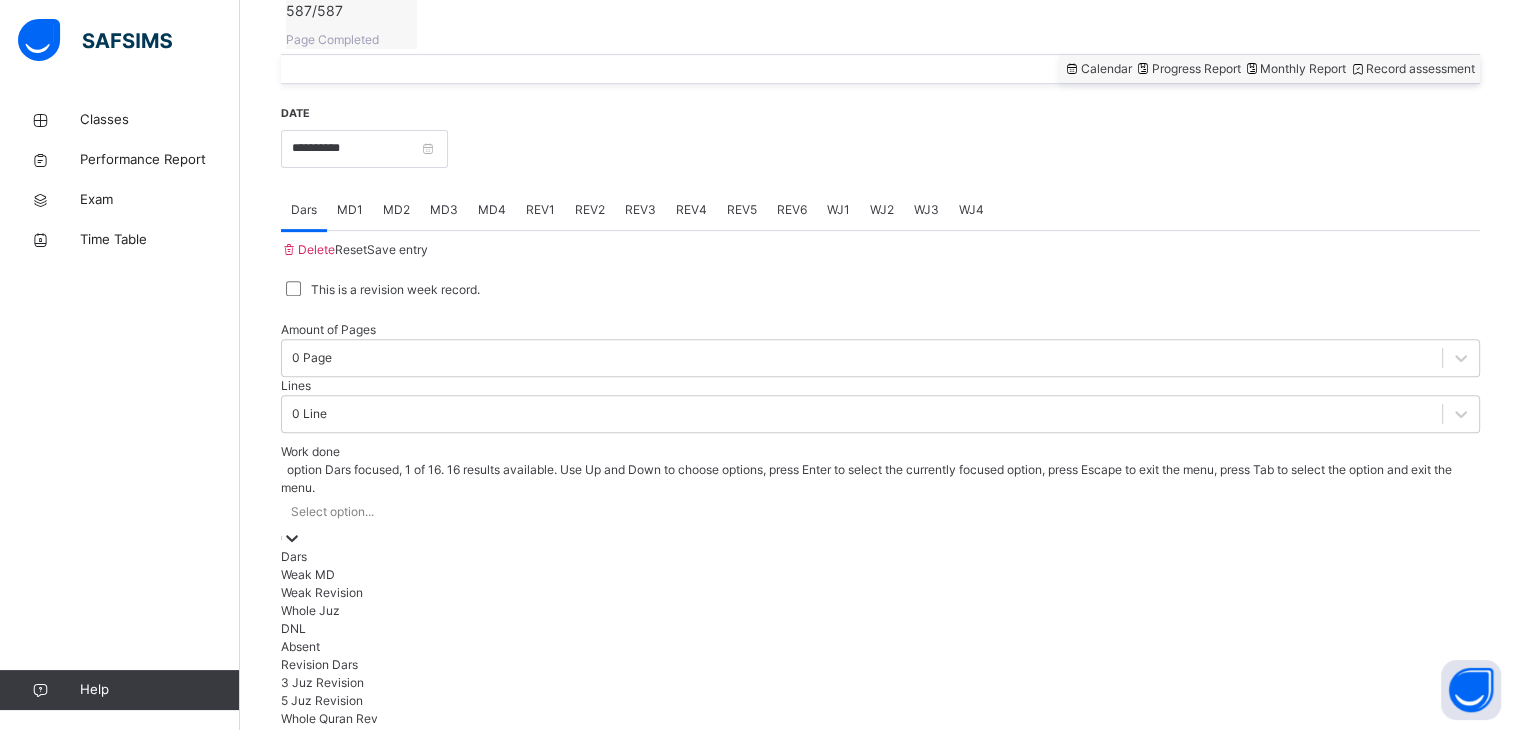 click on "Whole Quran Rev" at bounding box center (880, 719) 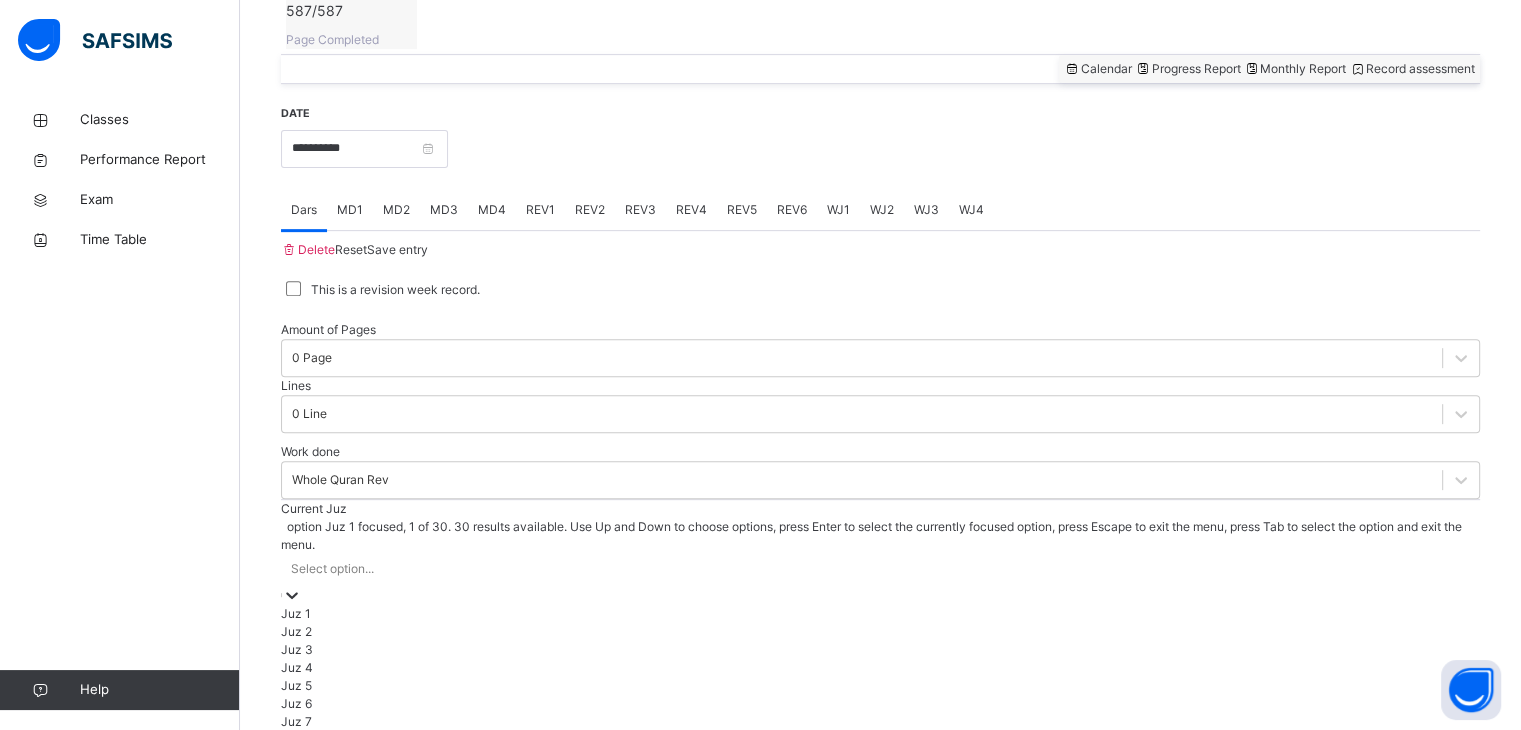 scroll, scrollTop: 0, scrollLeft: 0, axis: both 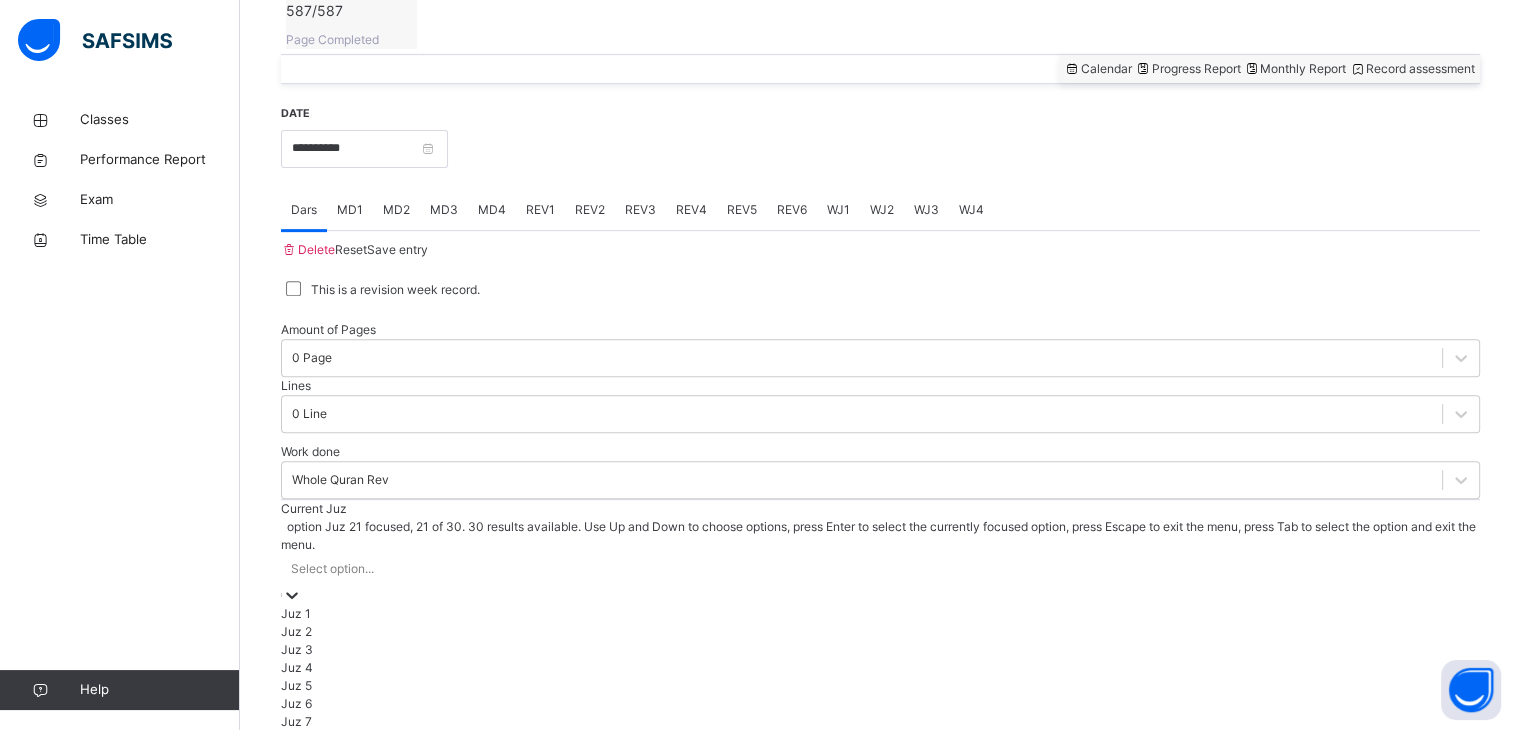 click on "Juz 21" at bounding box center (880, 974) 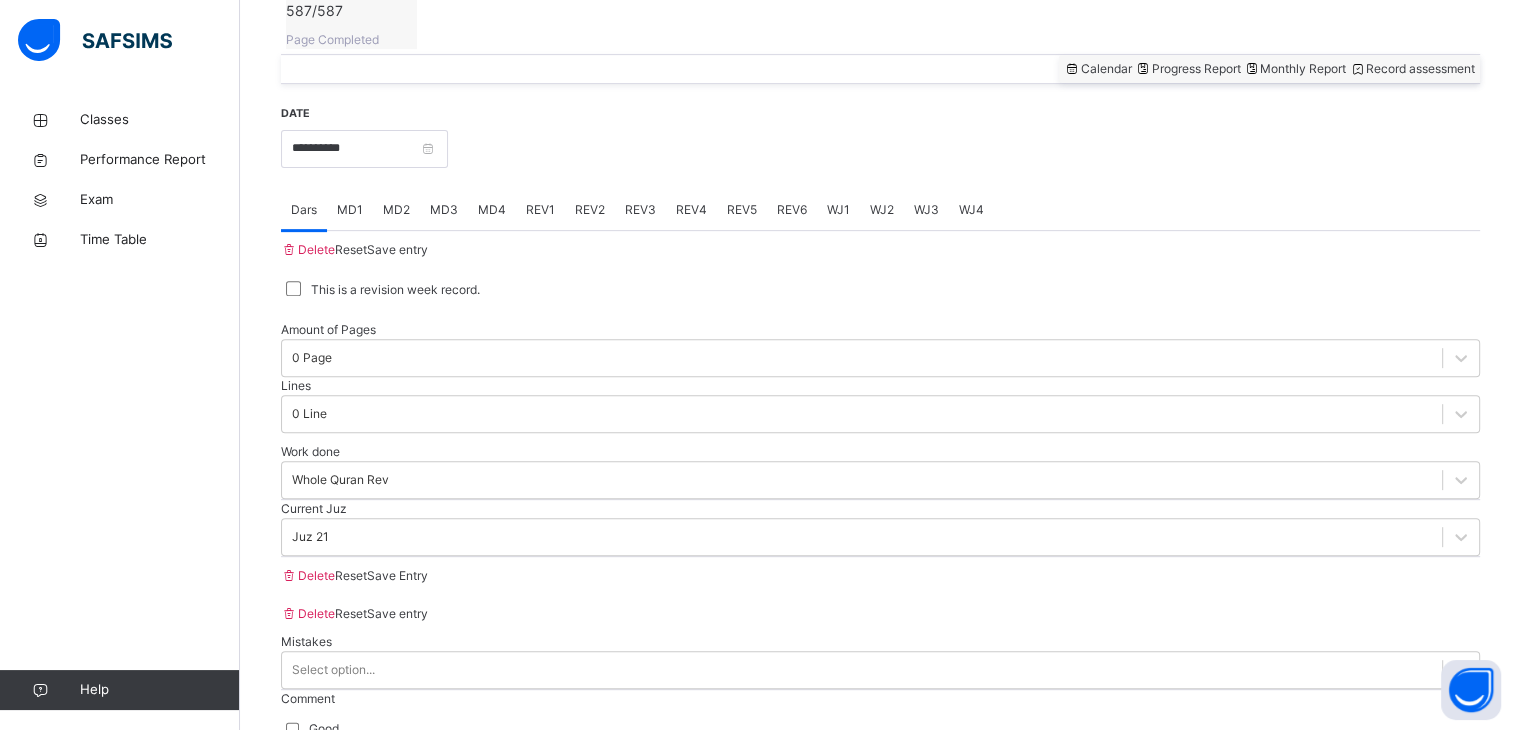 click on "Save Entry" at bounding box center (397, 575) 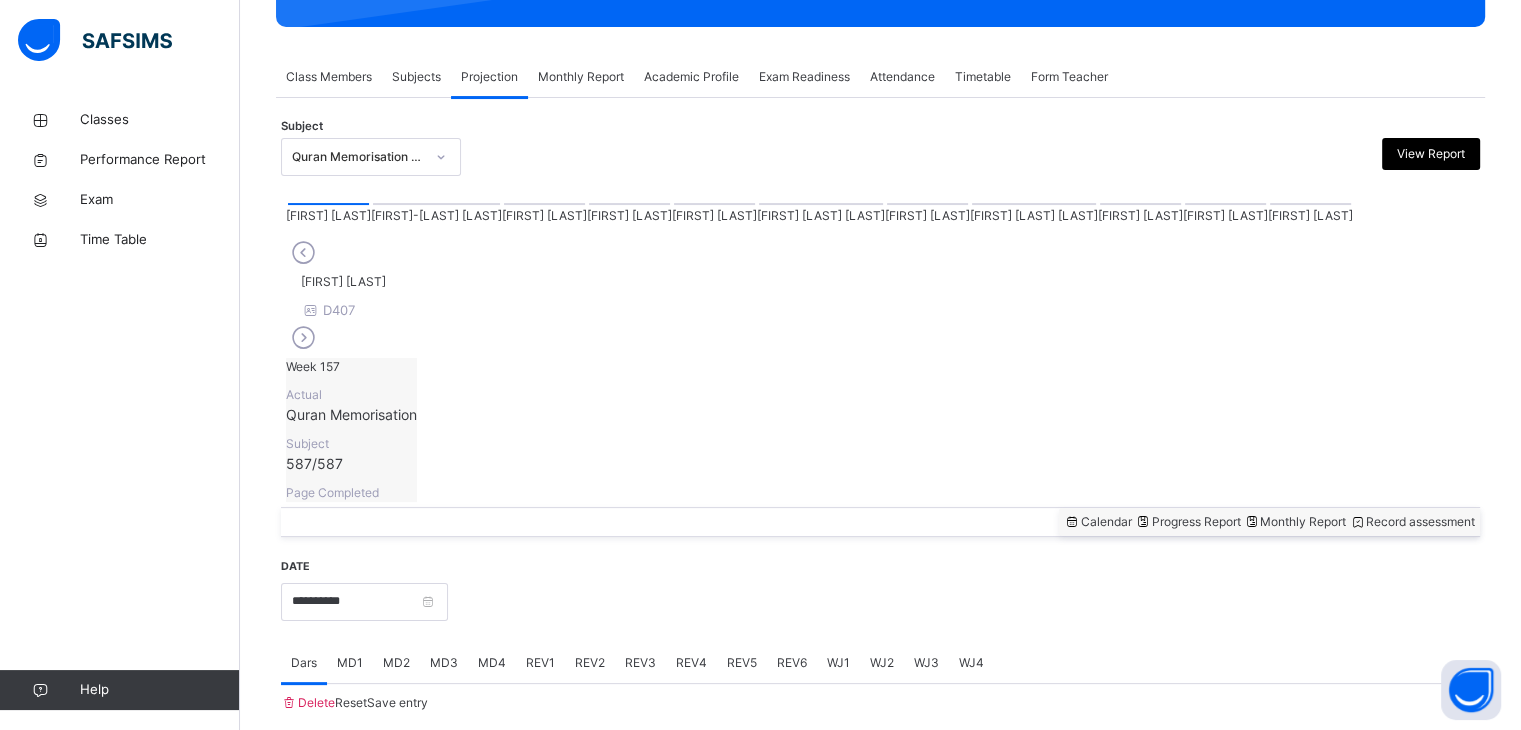 scroll, scrollTop: 772, scrollLeft: 0, axis: vertical 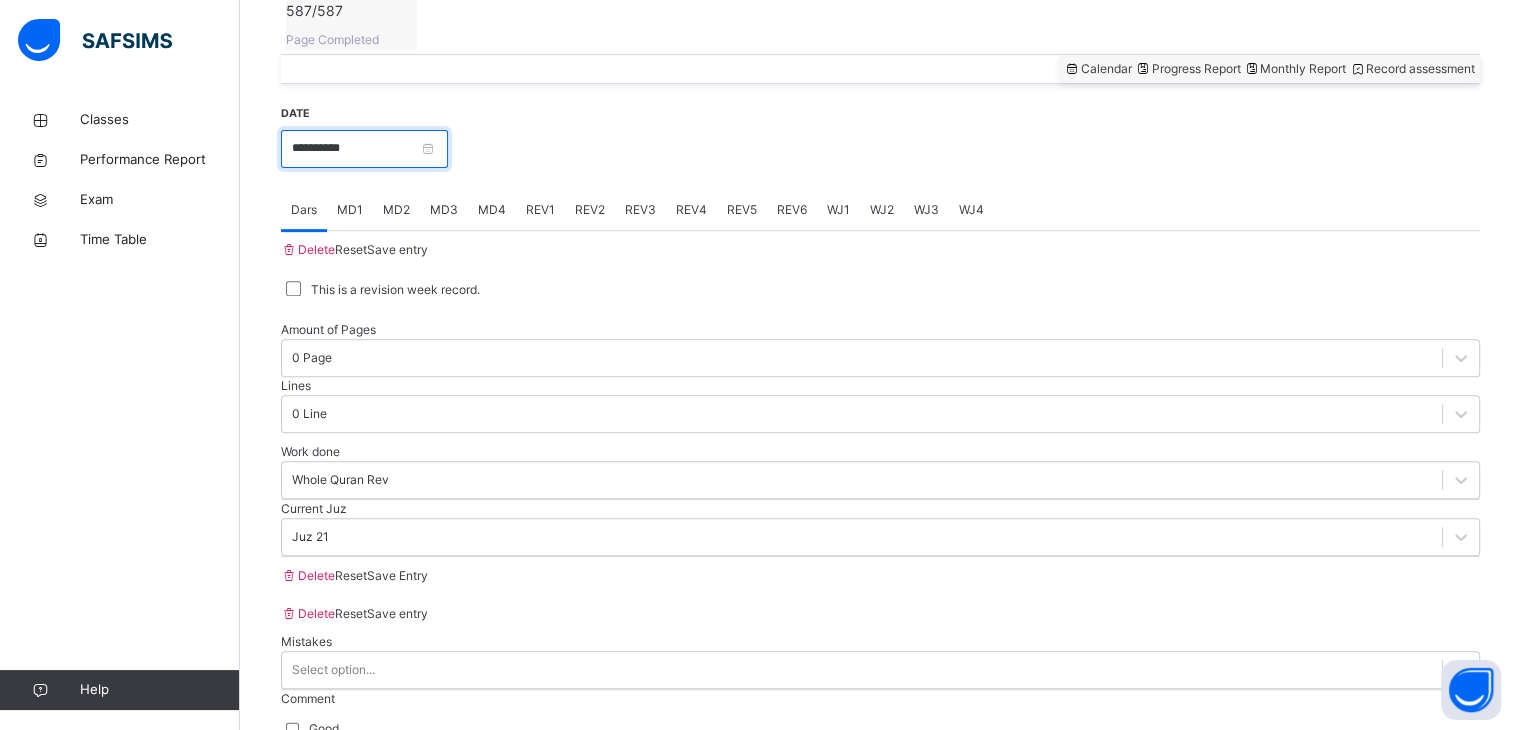click on "**********" at bounding box center (364, 149) 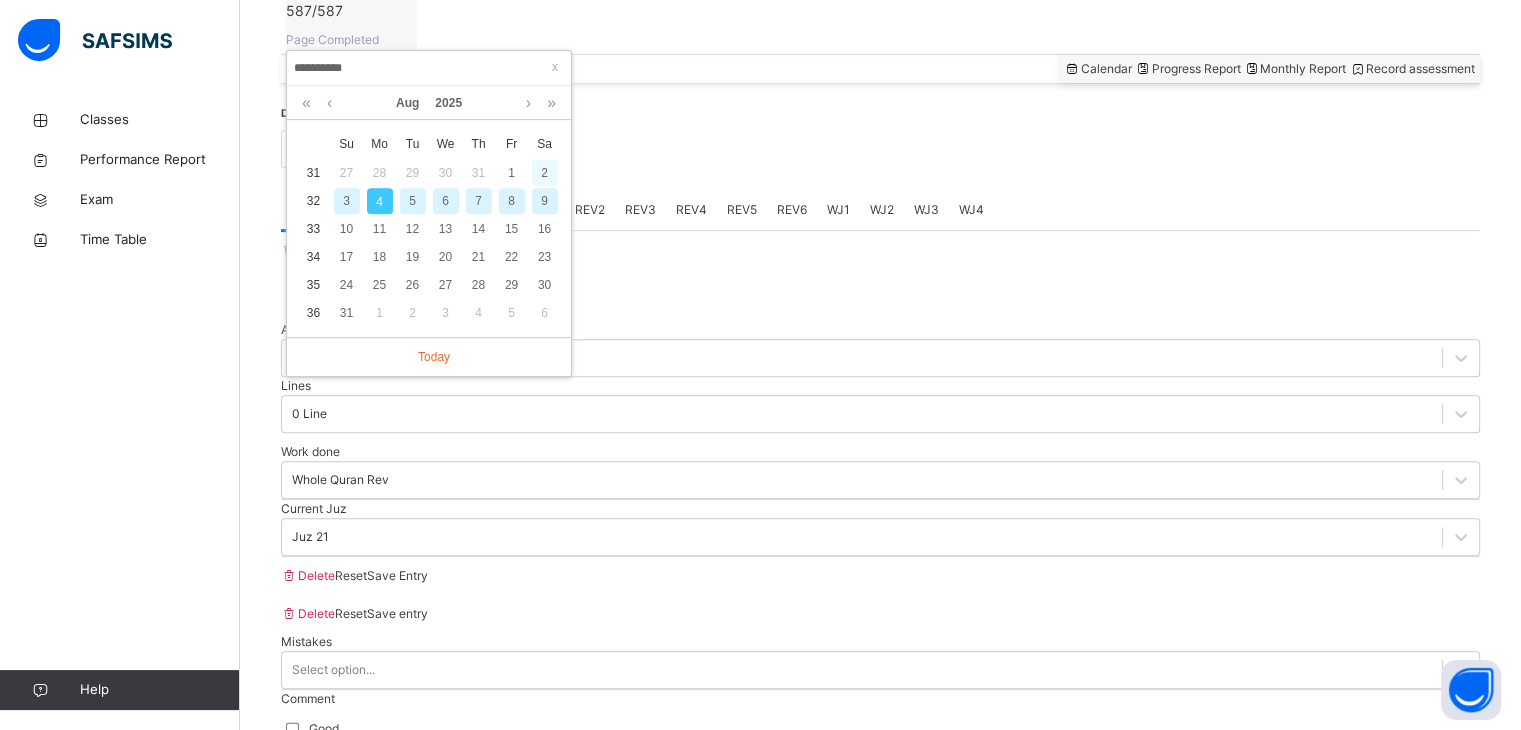 click on "2" at bounding box center (545, 173) 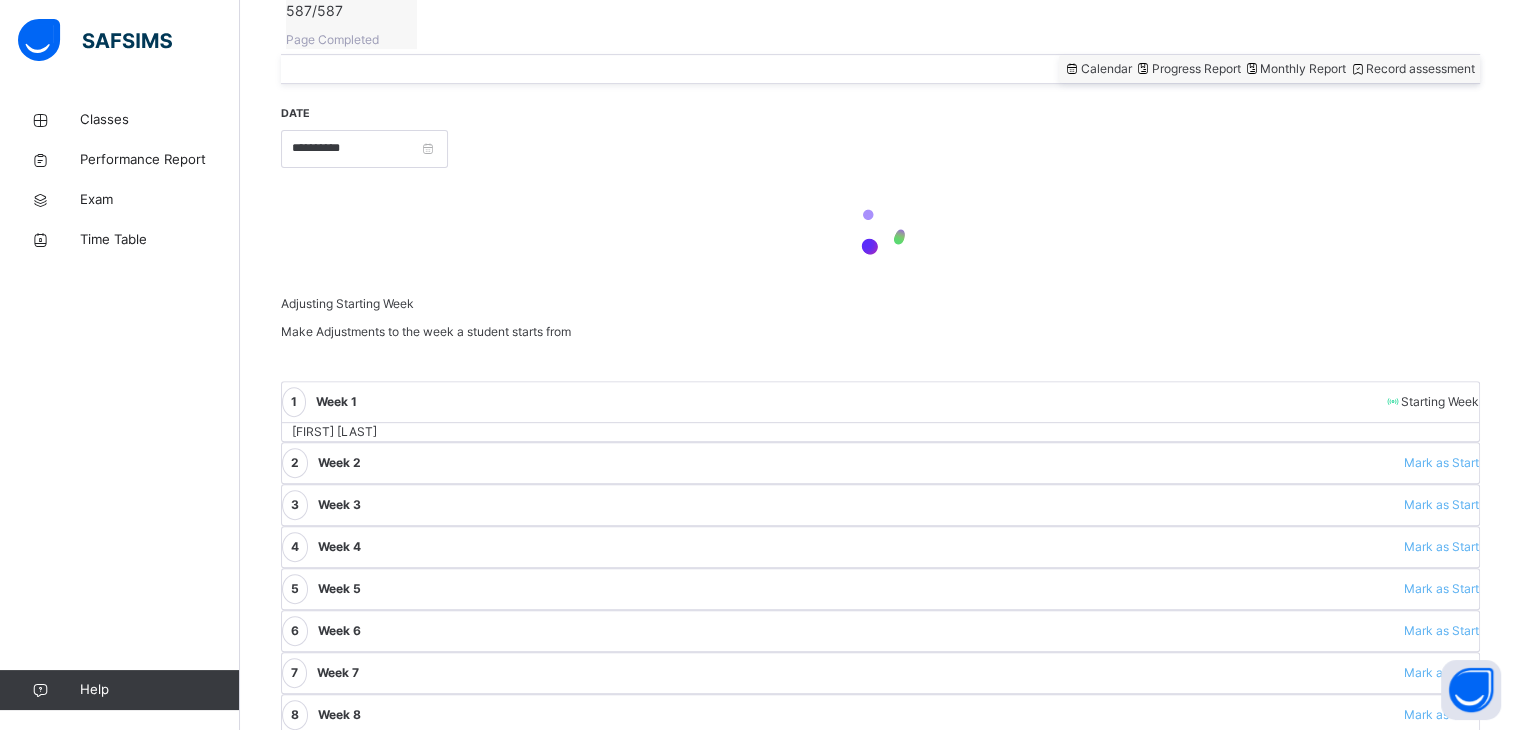 scroll, scrollTop: 319, scrollLeft: 0, axis: vertical 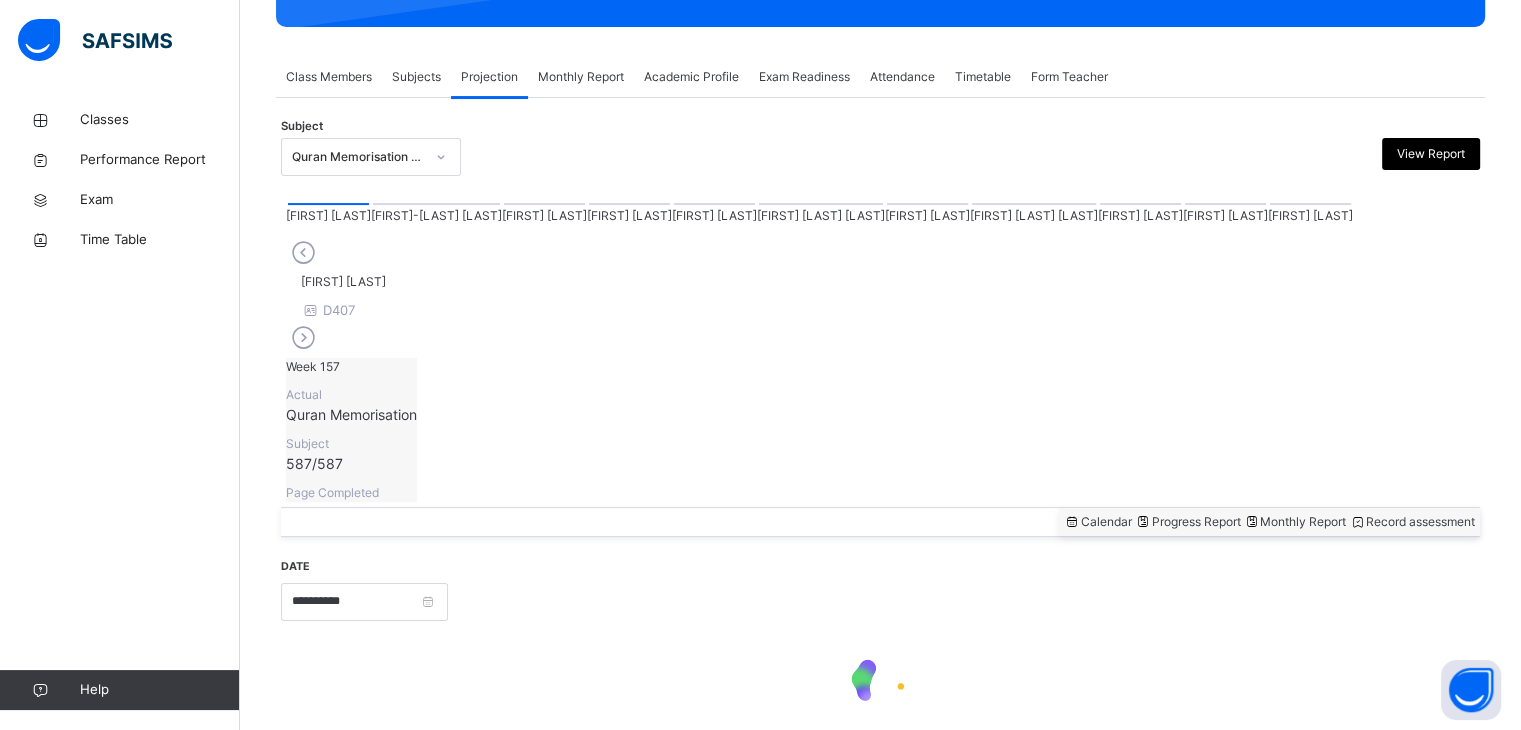 click on "Subject Quran Memorisation (008) View Report" at bounding box center [880, 157] 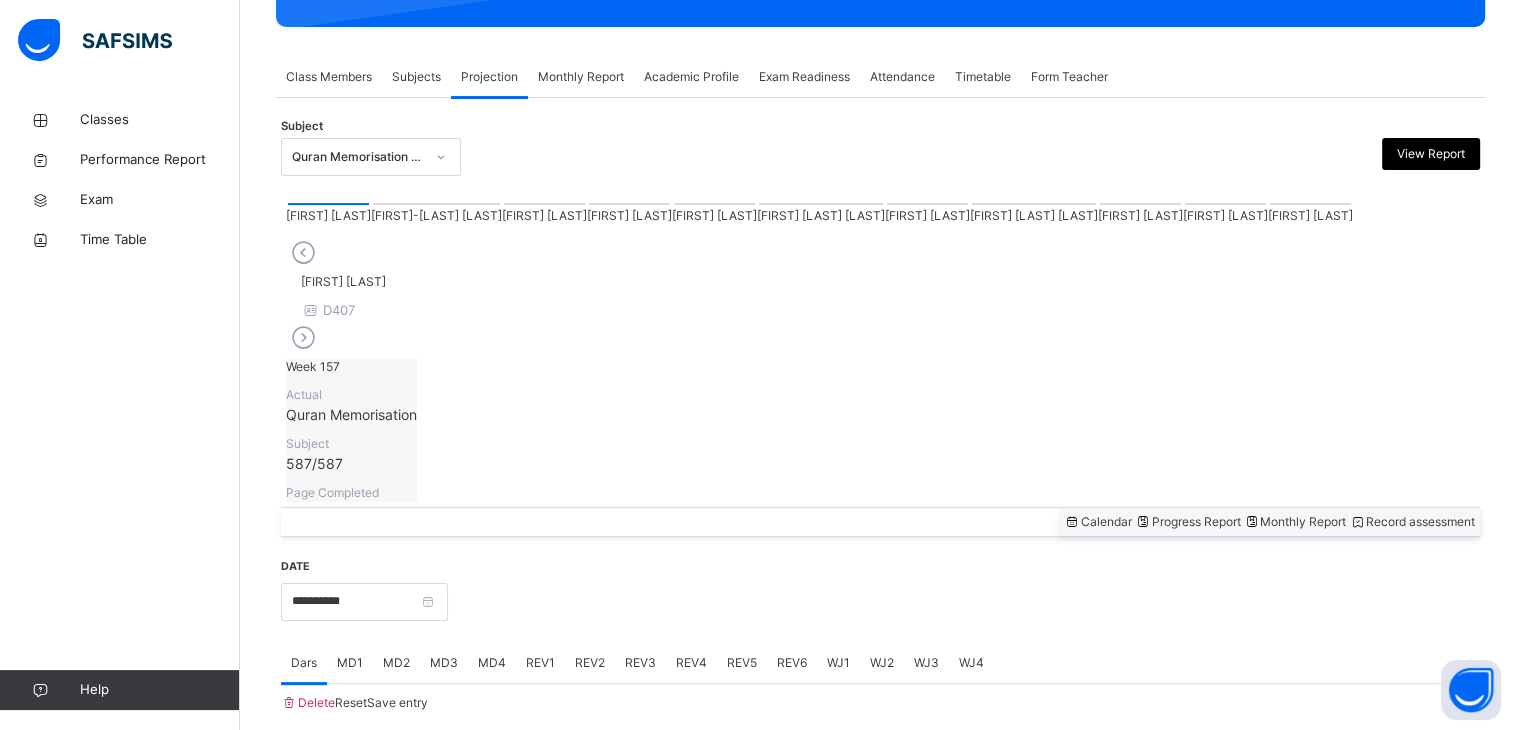scroll, scrollTop: 772, scrollLeft: 0, axis: vertical 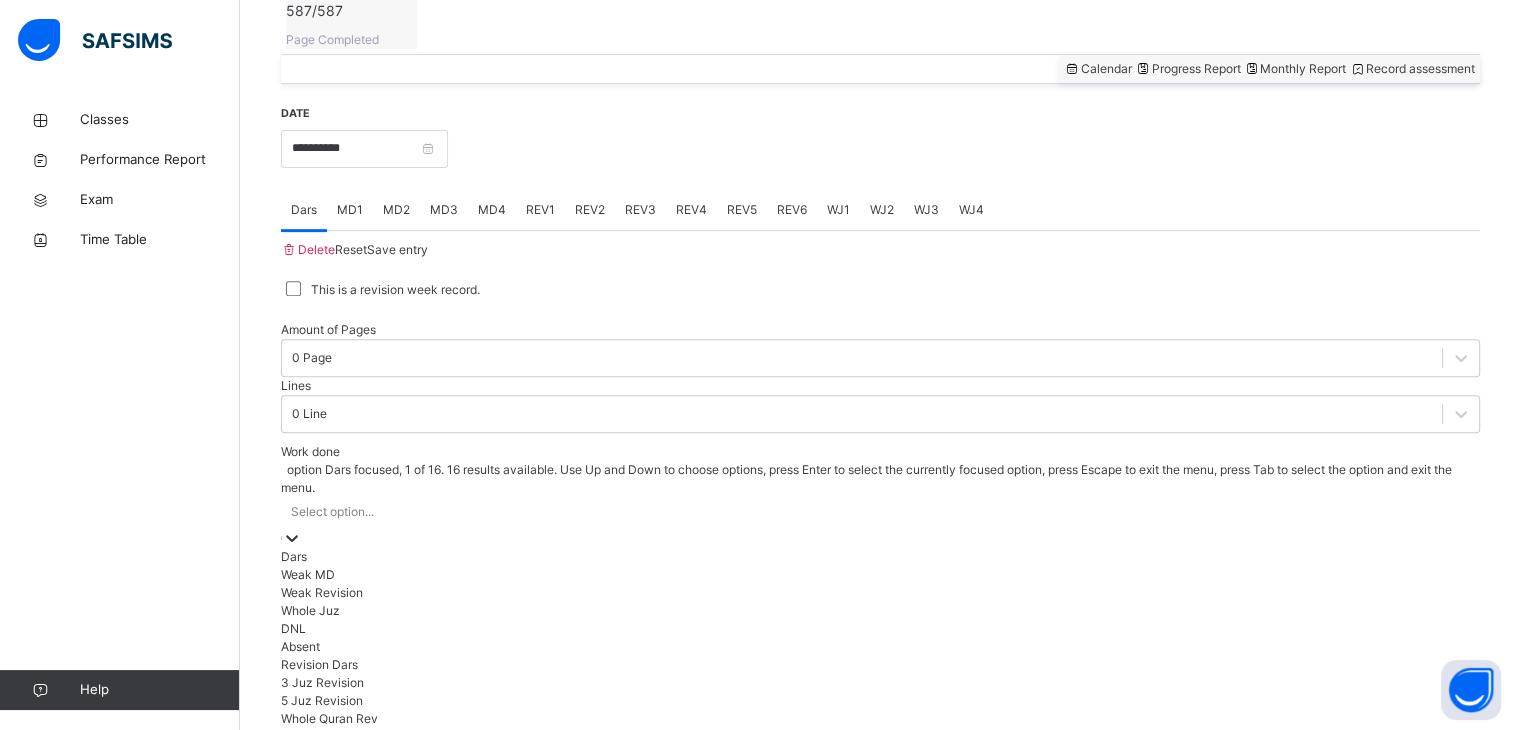 click on "Whole Quran Rev" at bounding box center [880, 719] 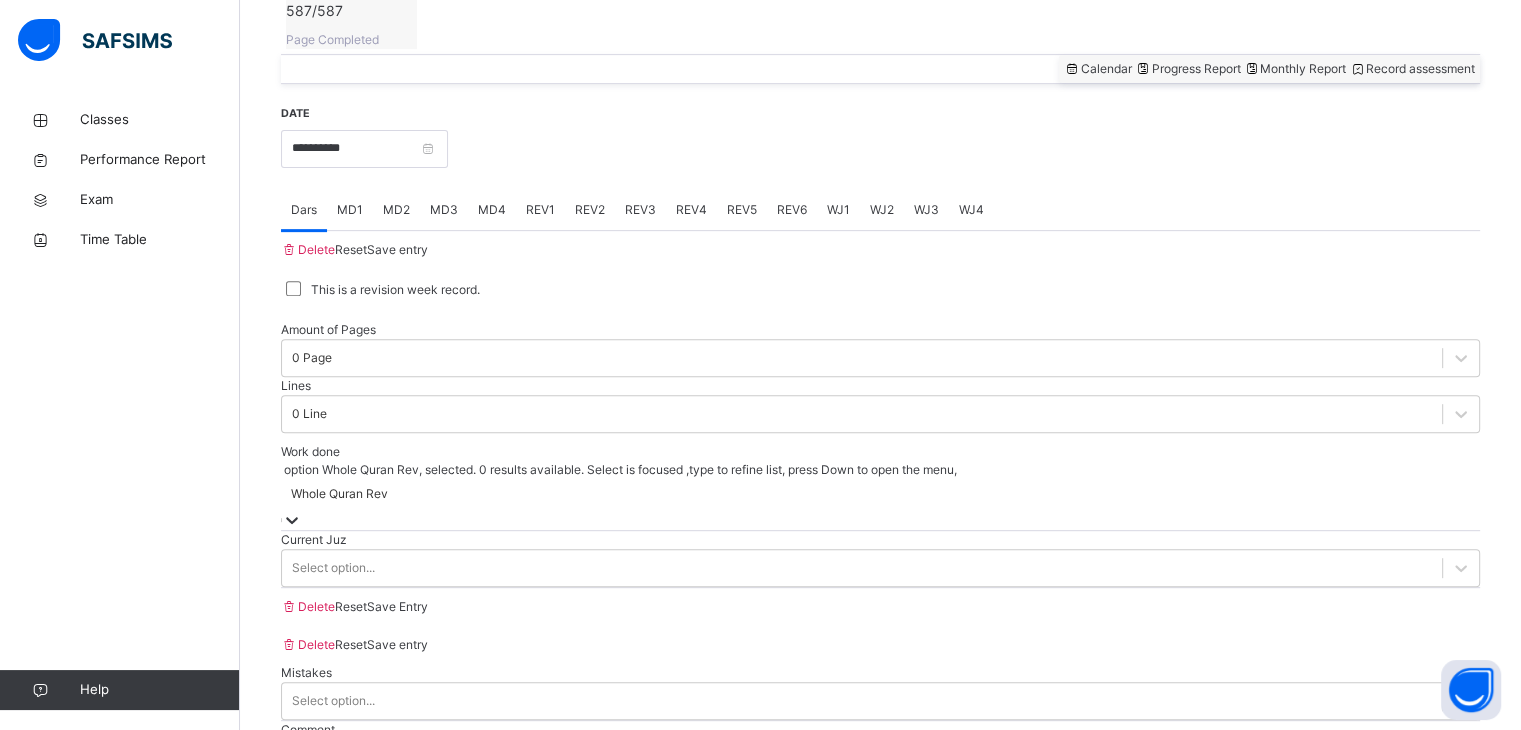 click on "Current Juz Select option..." at bounding box center (880, 559) 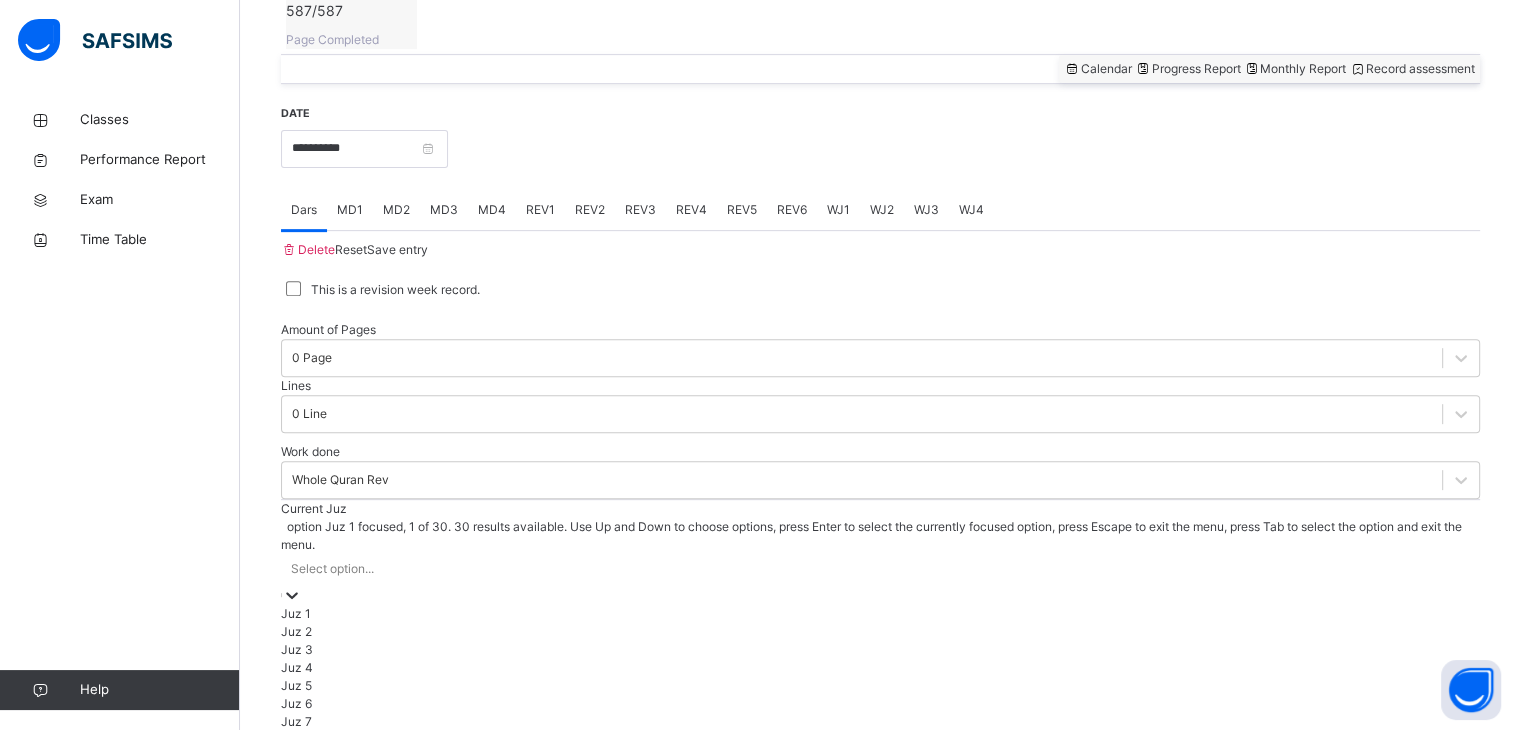 scroll, scrollTop: 620, scrollLeft: 0, axis: vertical 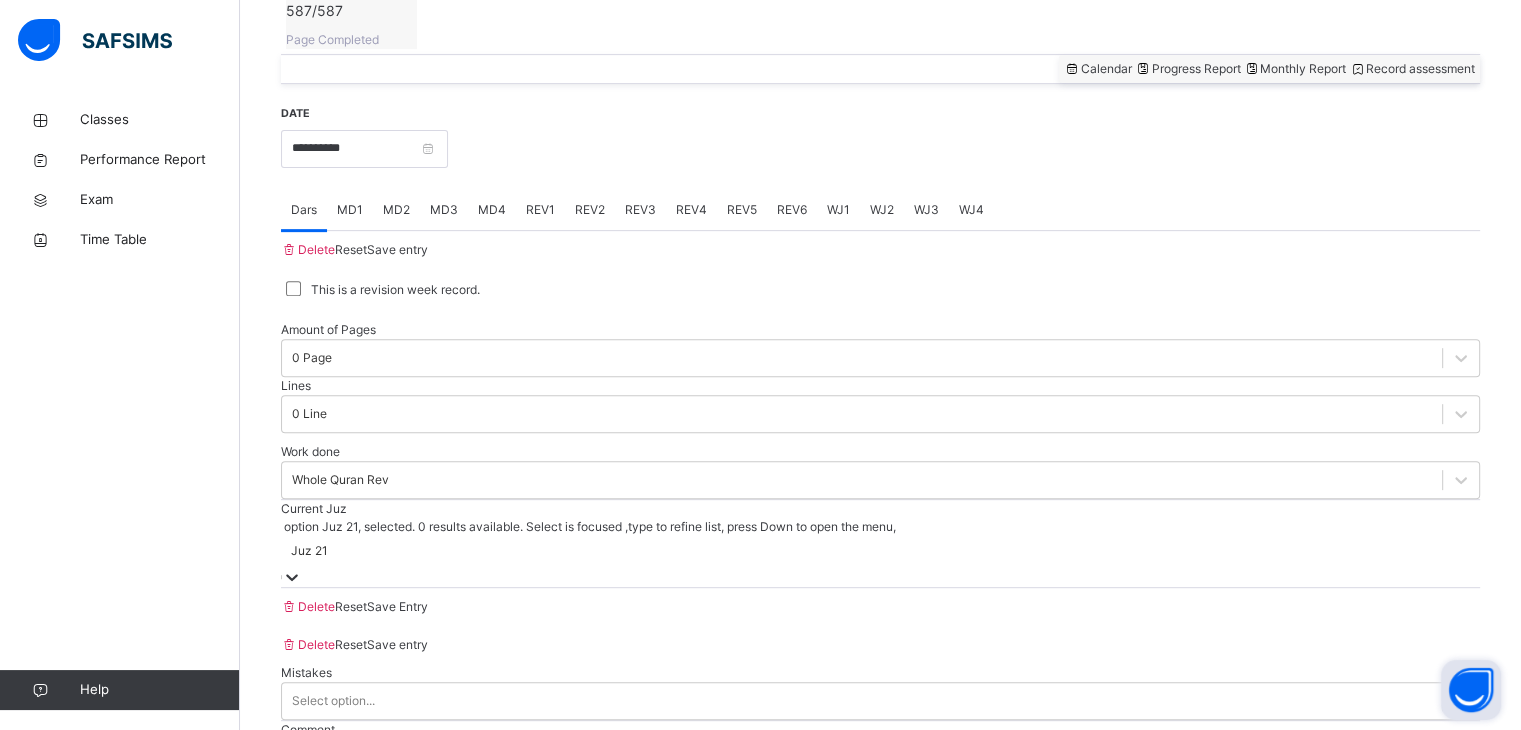click at bounding box center (1471, 690) 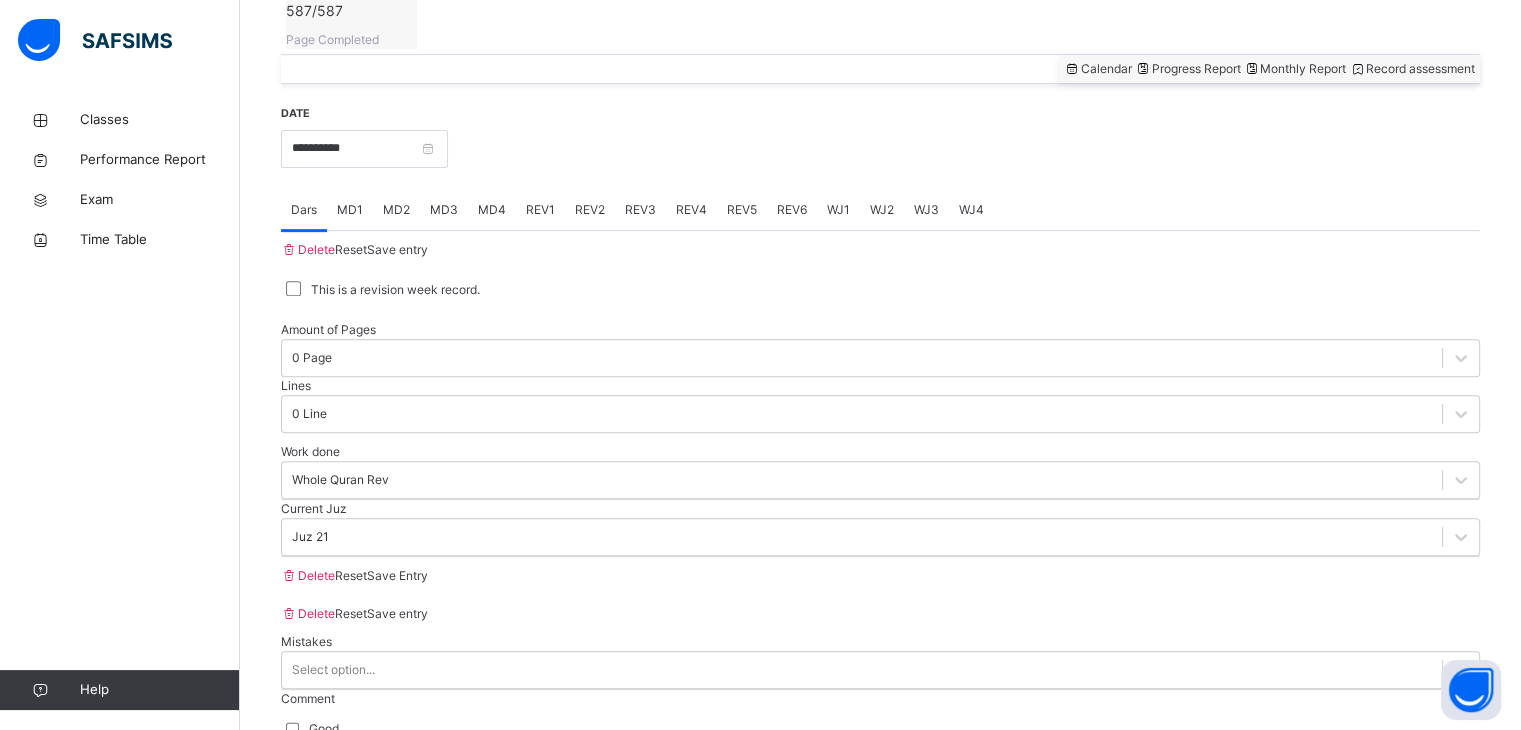 click on "Save Entry" at bounding box center [397, 575] 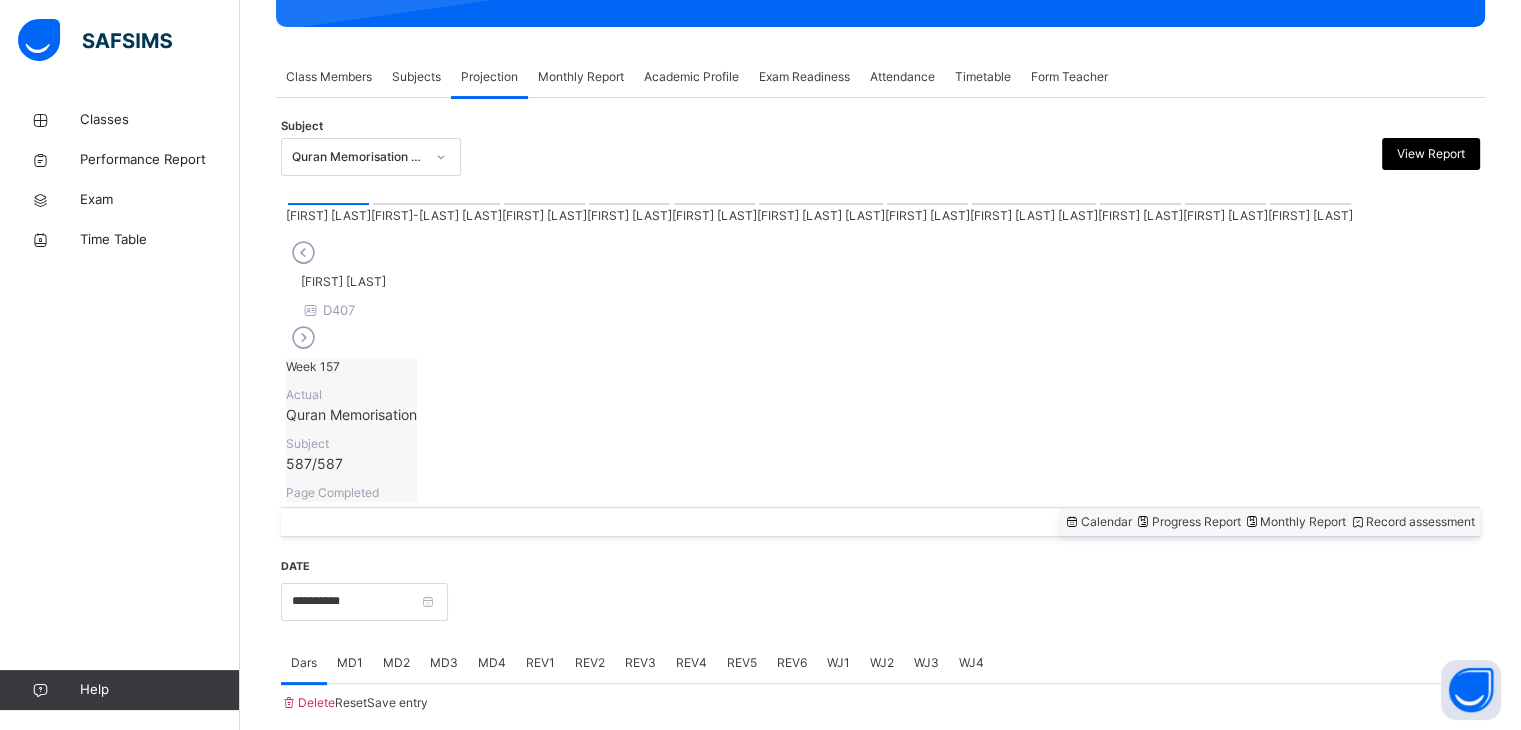 scroll, scrollTop: 772, scrollLeft: 0, axis: vertical 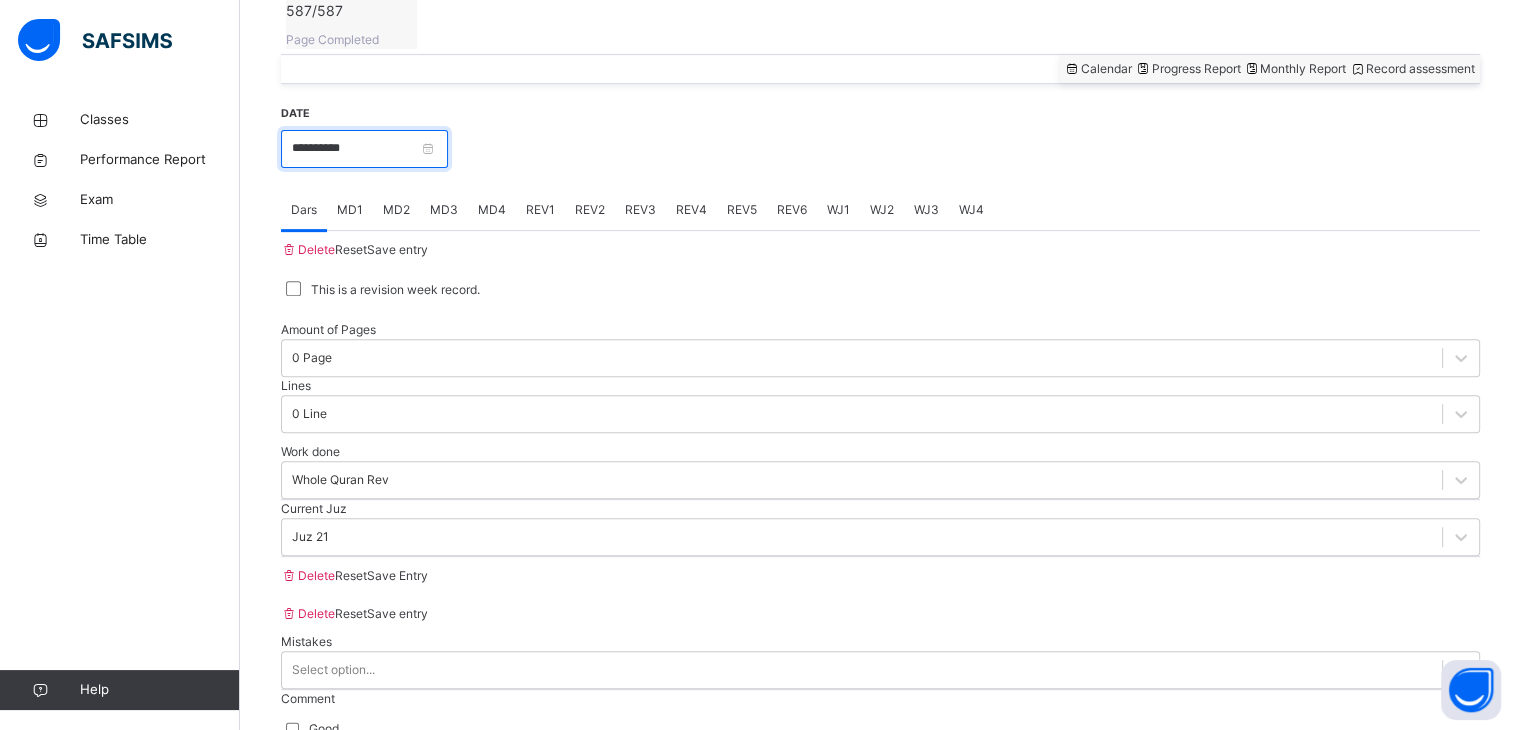click on "**********" at bounding box center [364, 149] 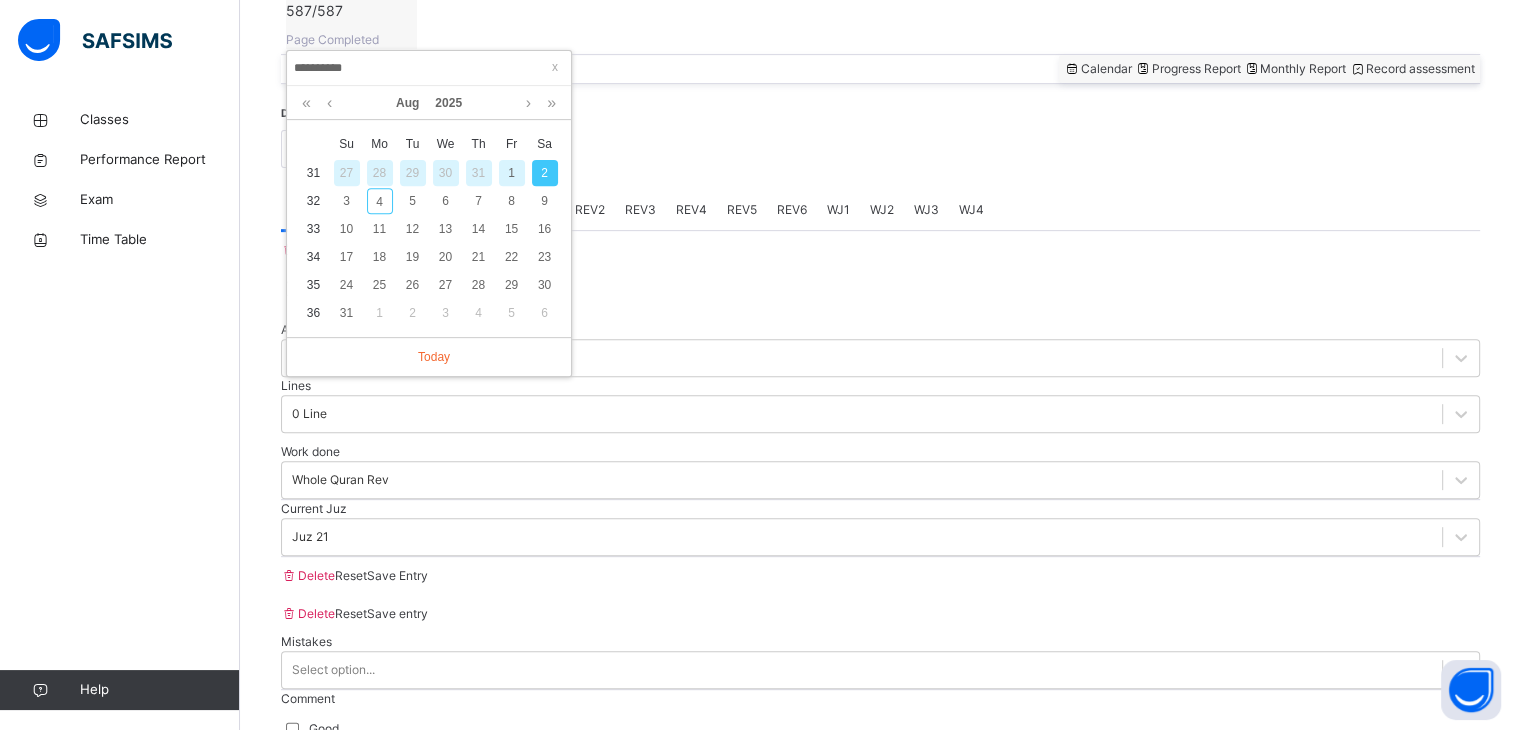 click on "1" at bounding box center (512, 173) 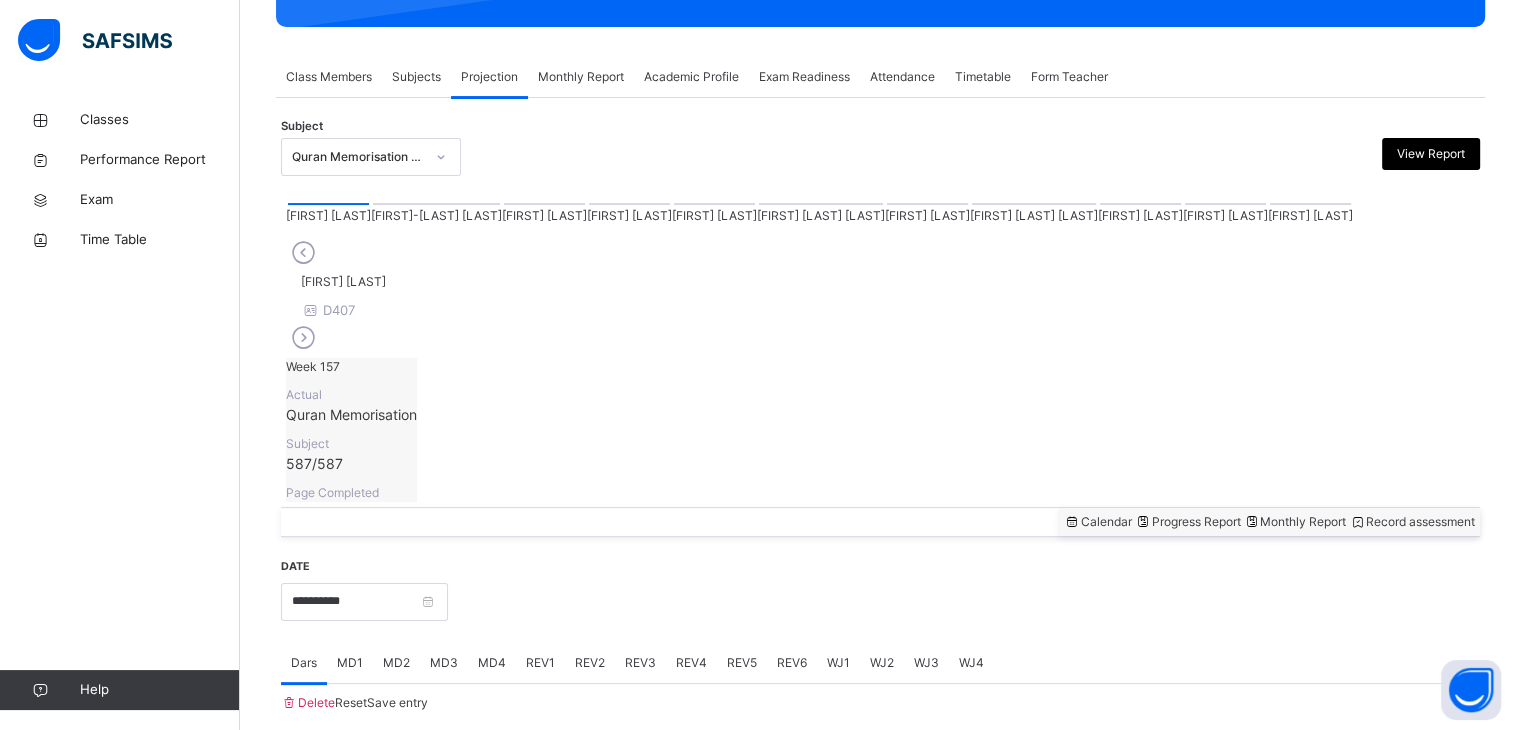 scroll, scrollTop: 772, scrollLeft: 0, axis: vertical 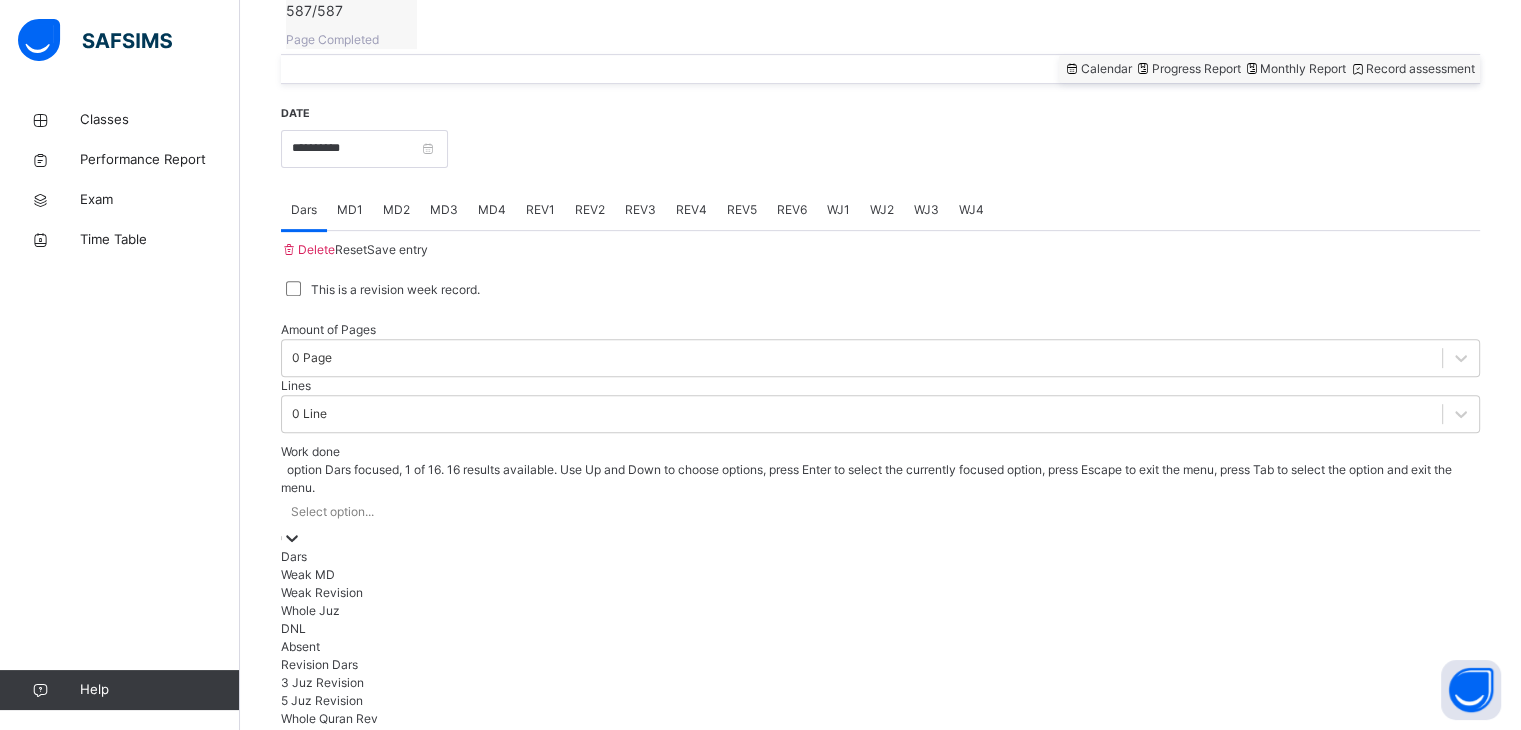 click on "Whole Quran Rev" at bounding box center (880, 719) 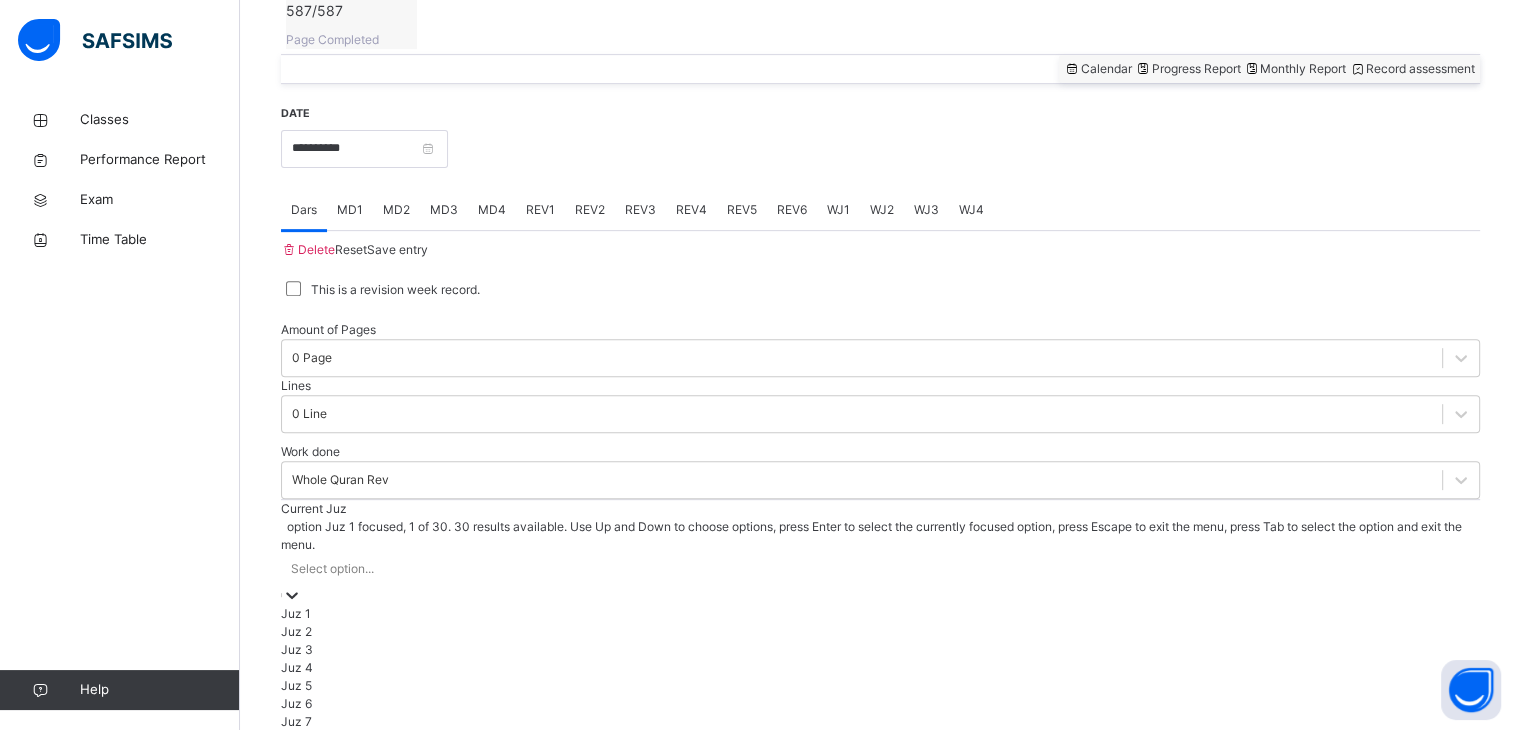 scroll, scrollTop: 678, scrollLeft: 0, axis: vertical 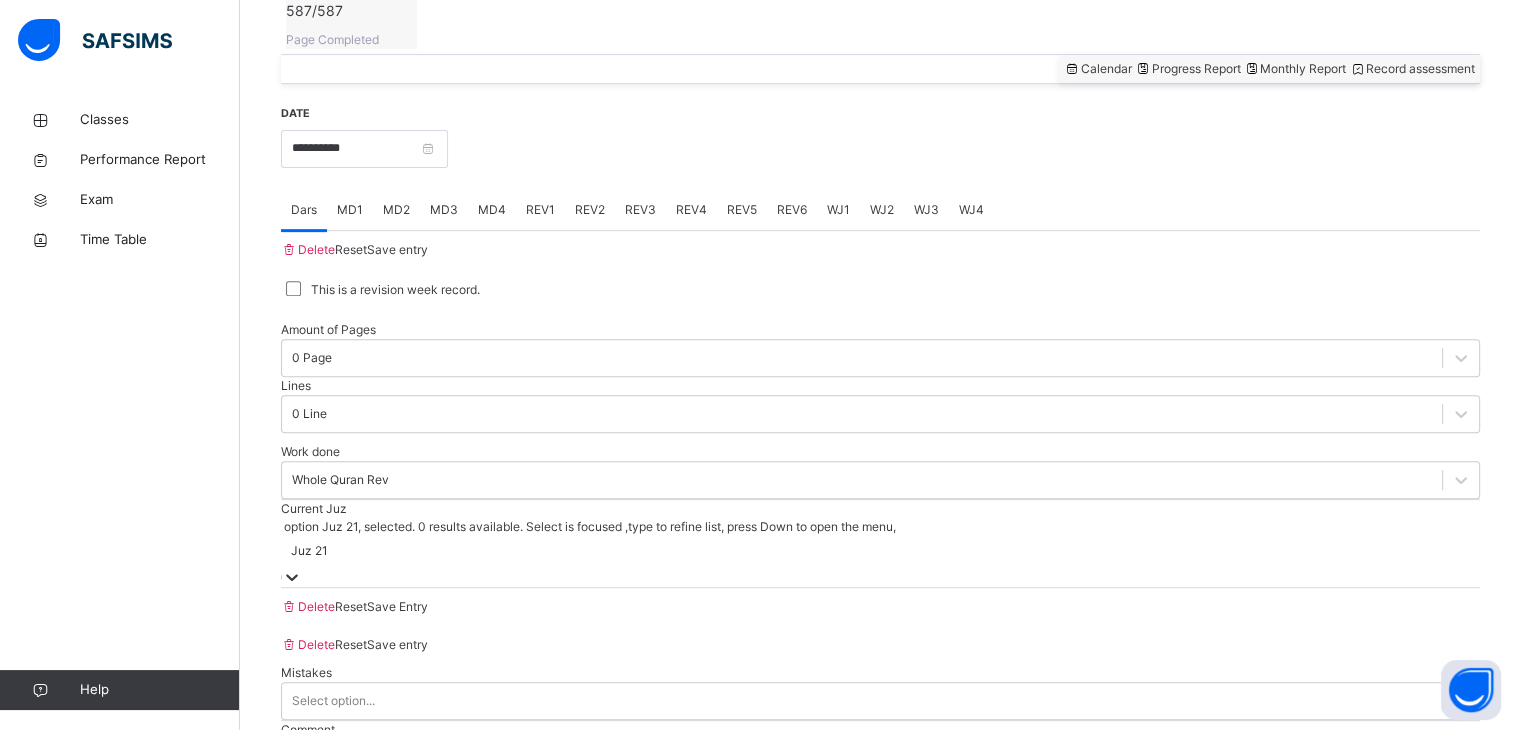 click on "Save Entry" at bounding box center [397, 606] 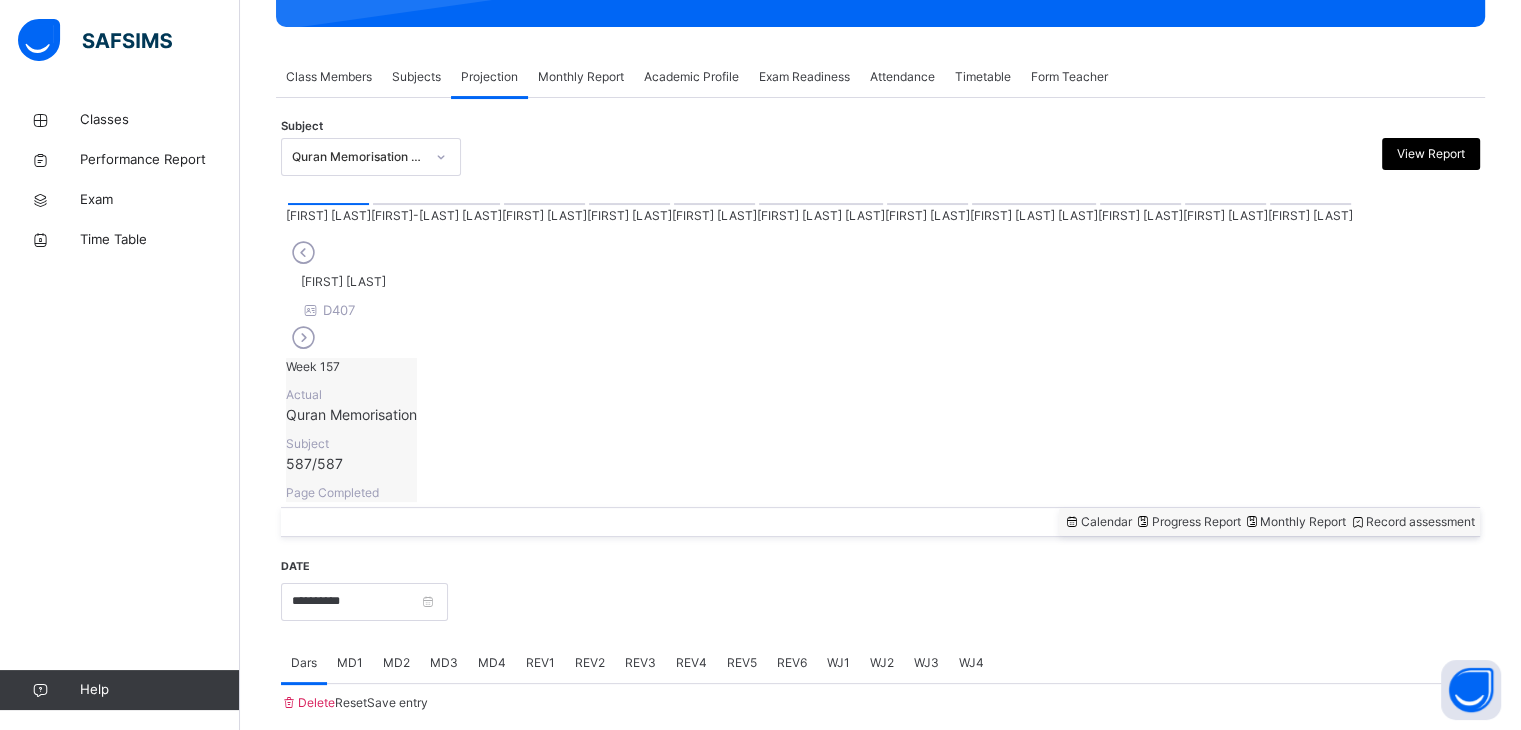 scroll, scrollTop: 772, scrollLeft: 0, axis: vertical 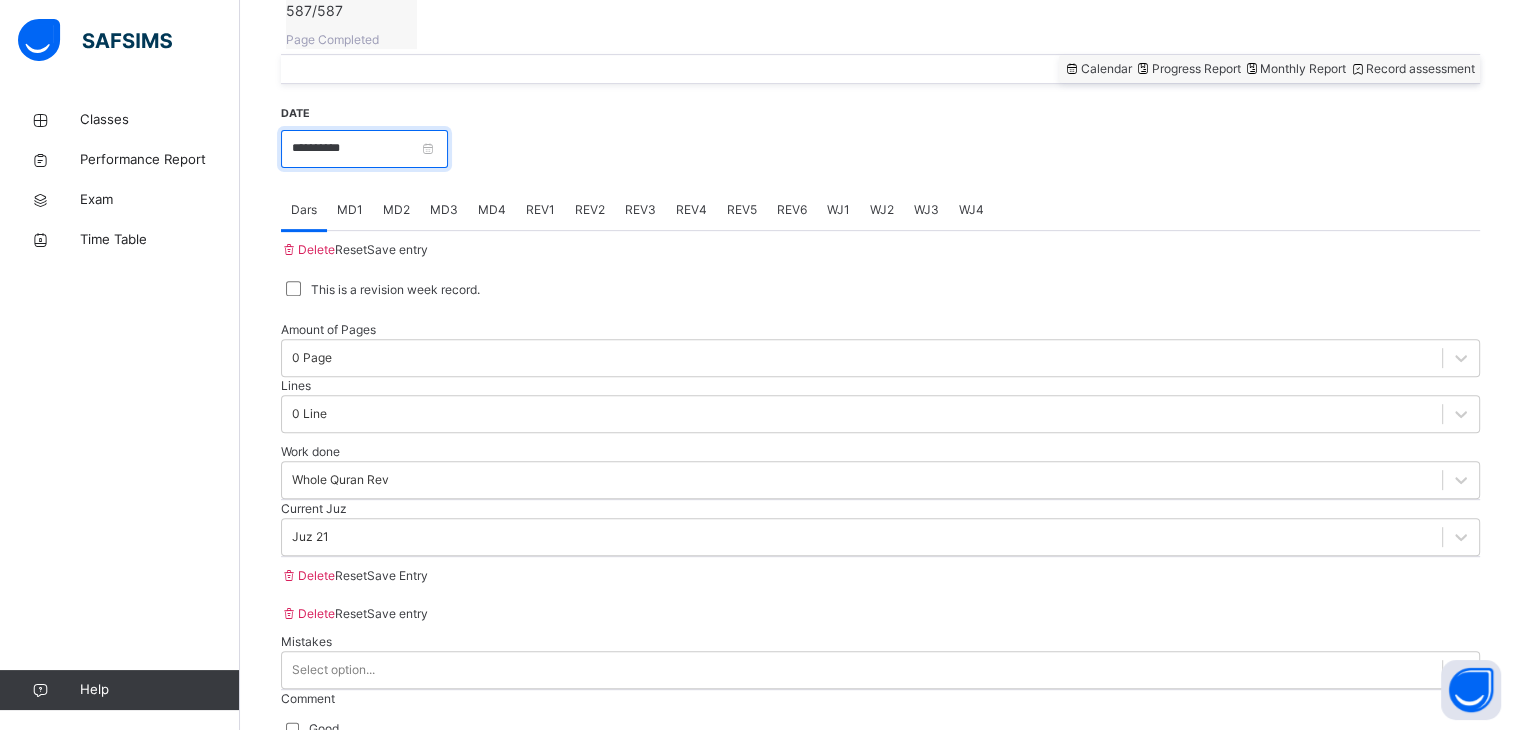 click on "**********" at bounding box center [364, 149] 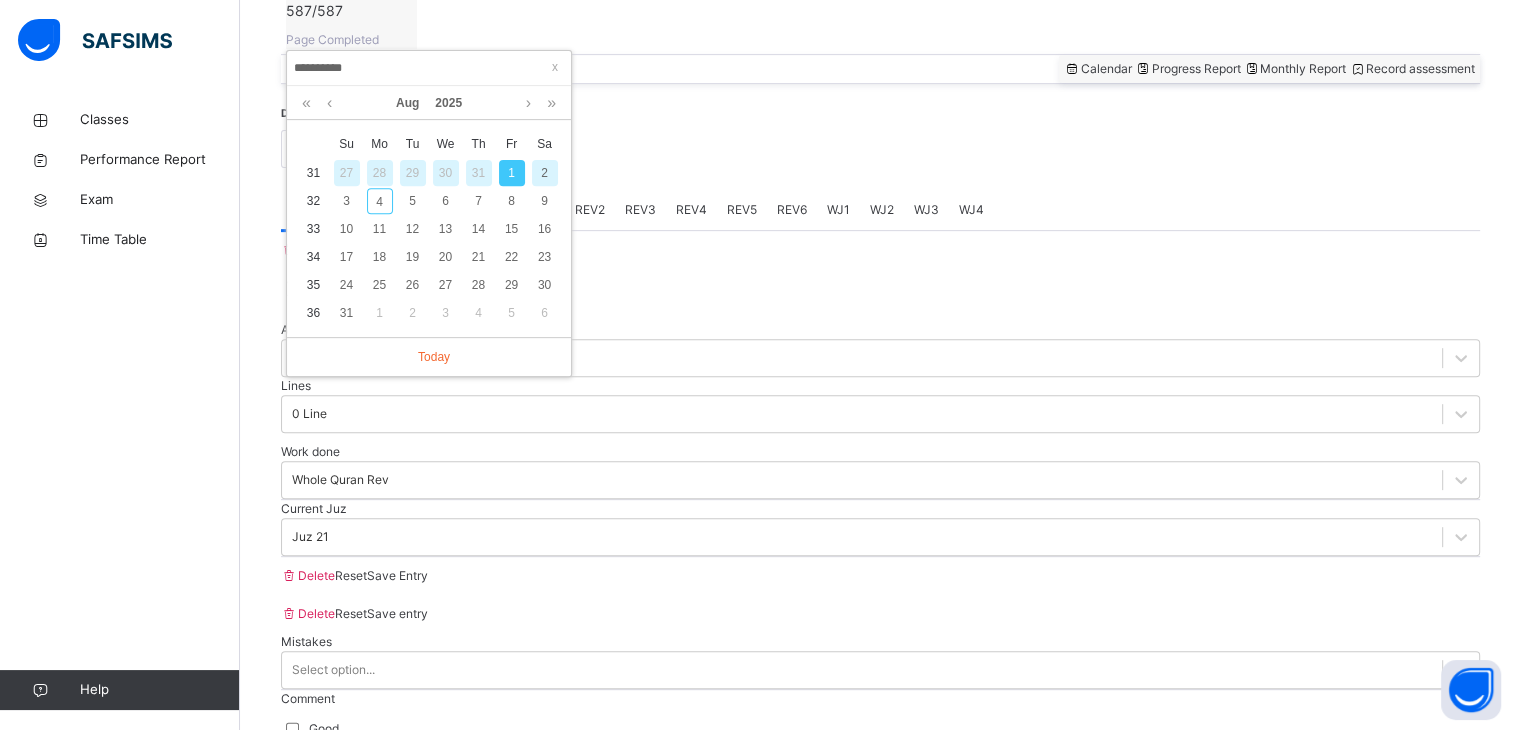 click on "31" at bounding box center (479, 173) 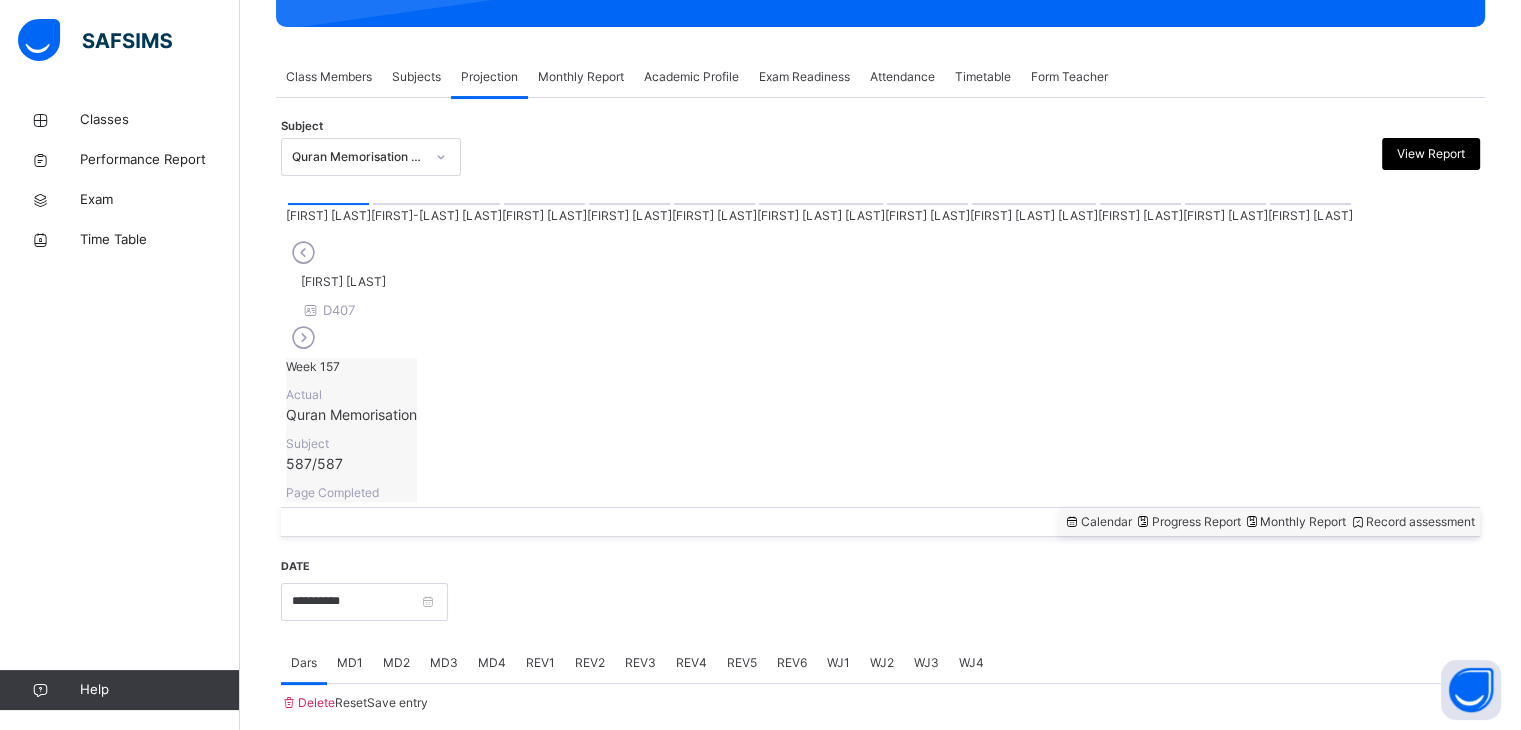 scroll, scrollTop: 772, scrollLeft: 0, axis: vertical 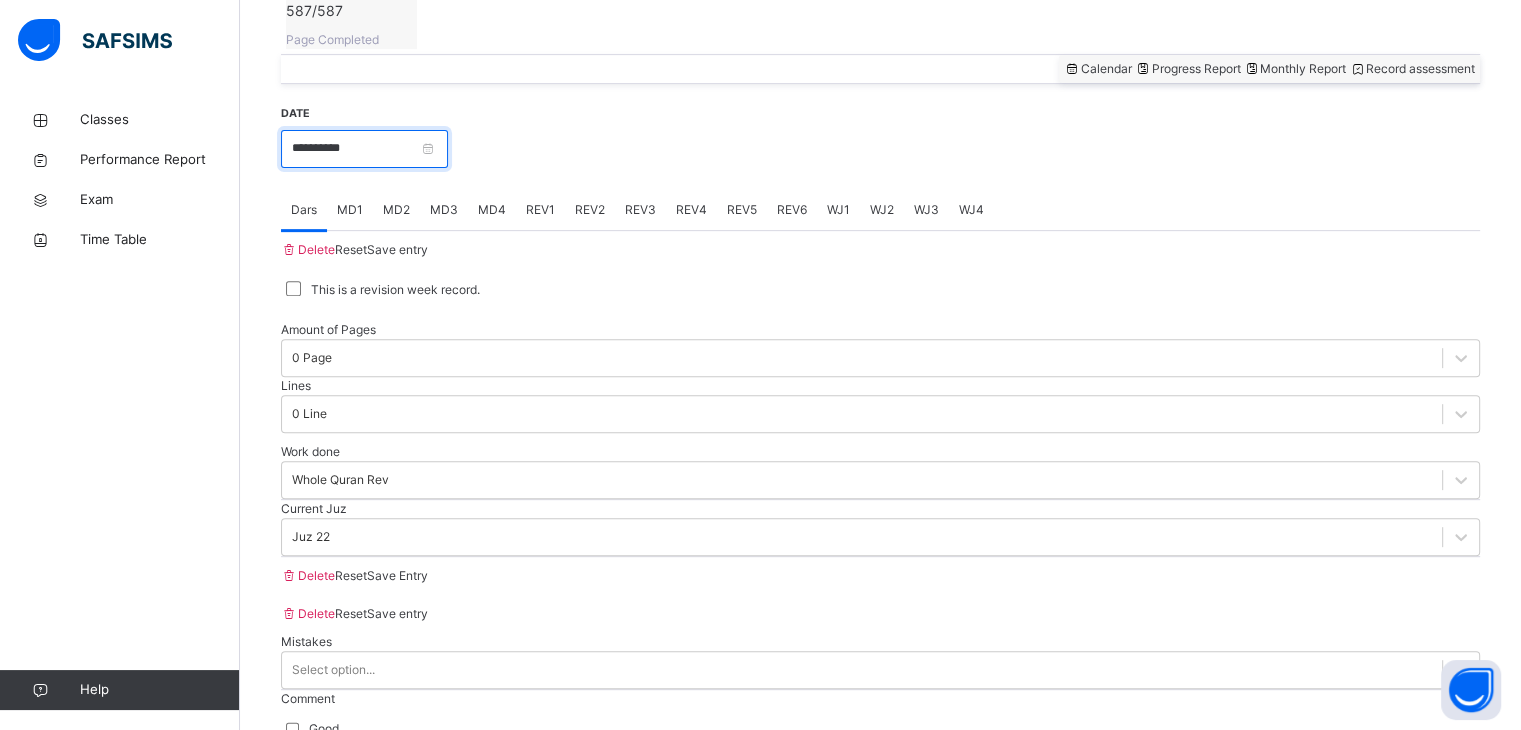 click on "**********" at bounding box center (364, 149) 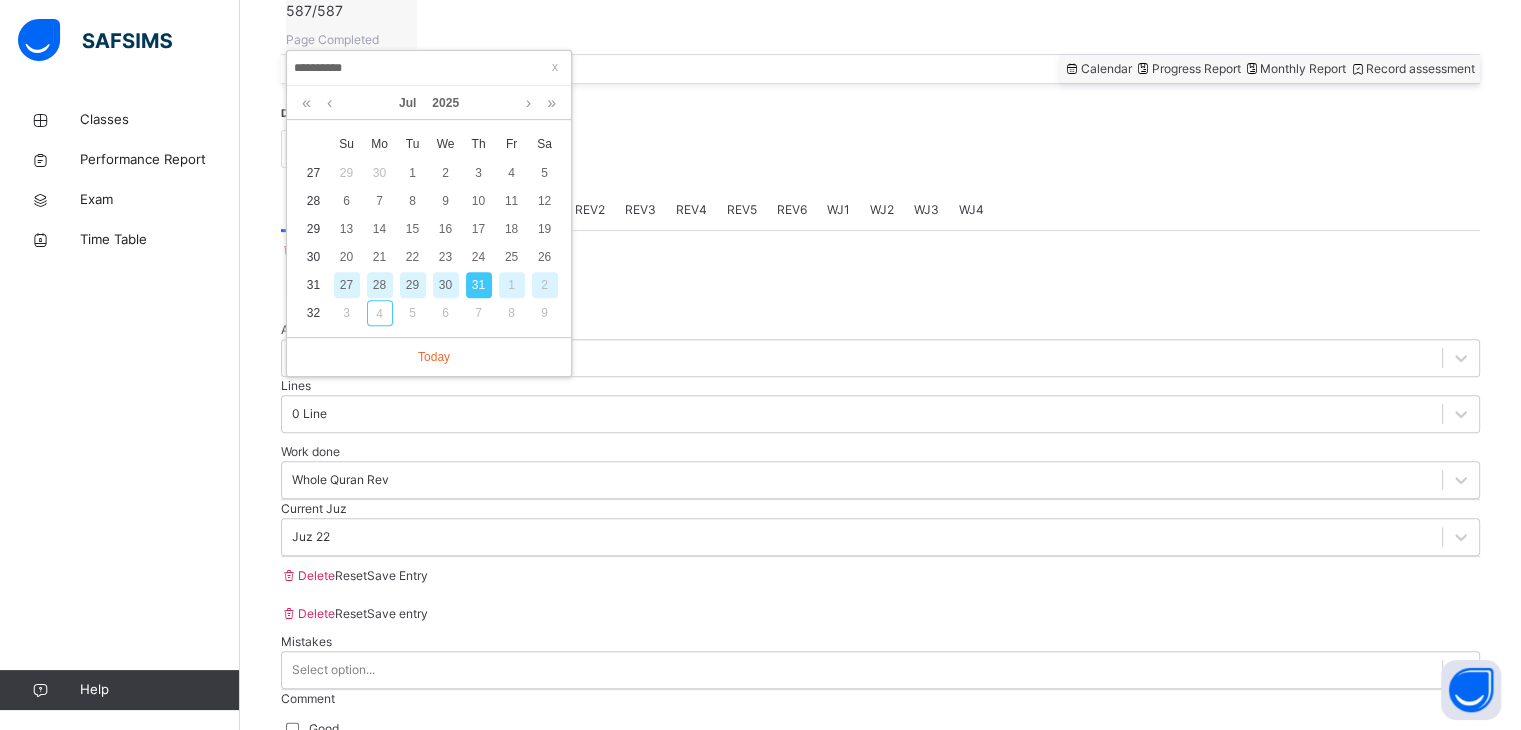 click on "1" at bounding box center [512, 285] 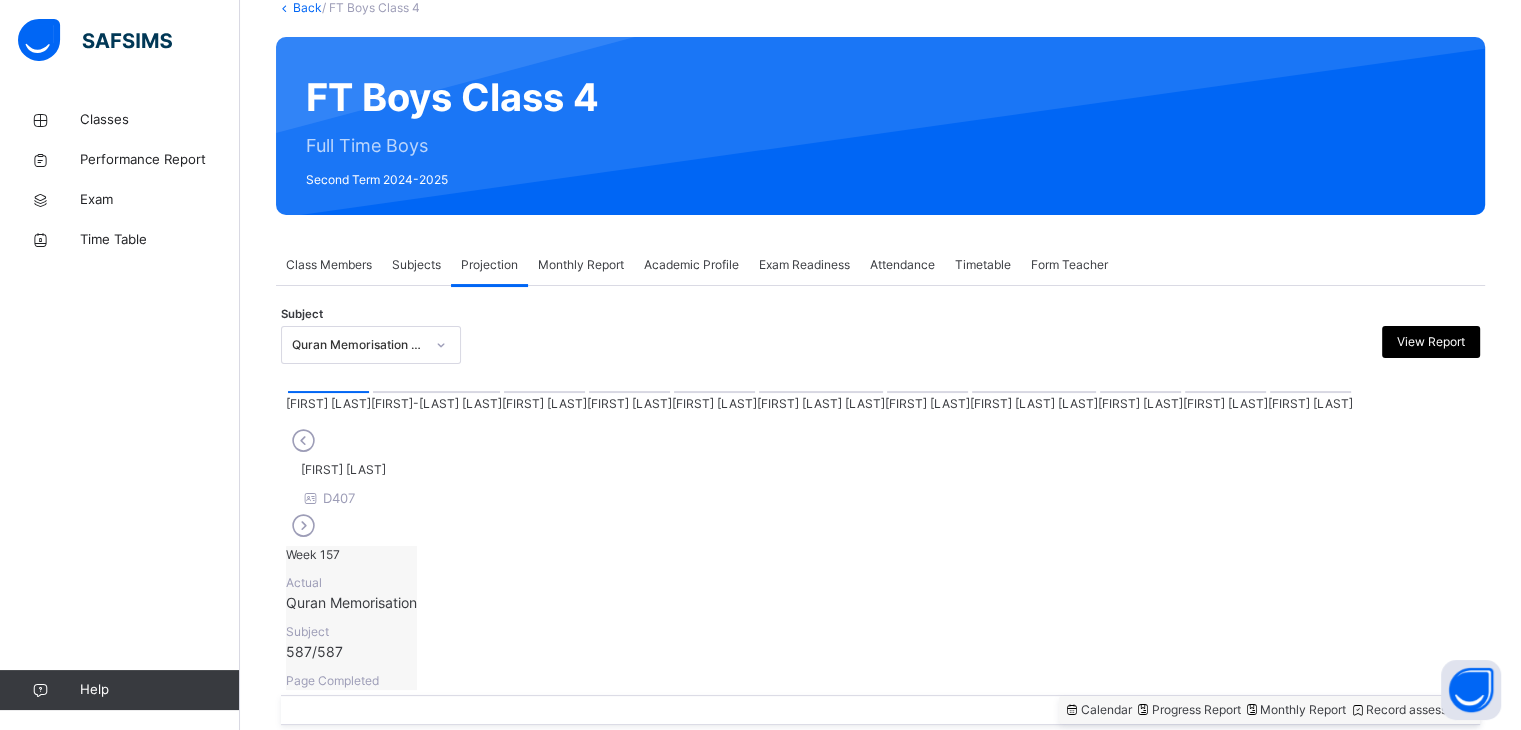 scroll, scrollTop: 132, scrollLeft: 0, axis: vertical 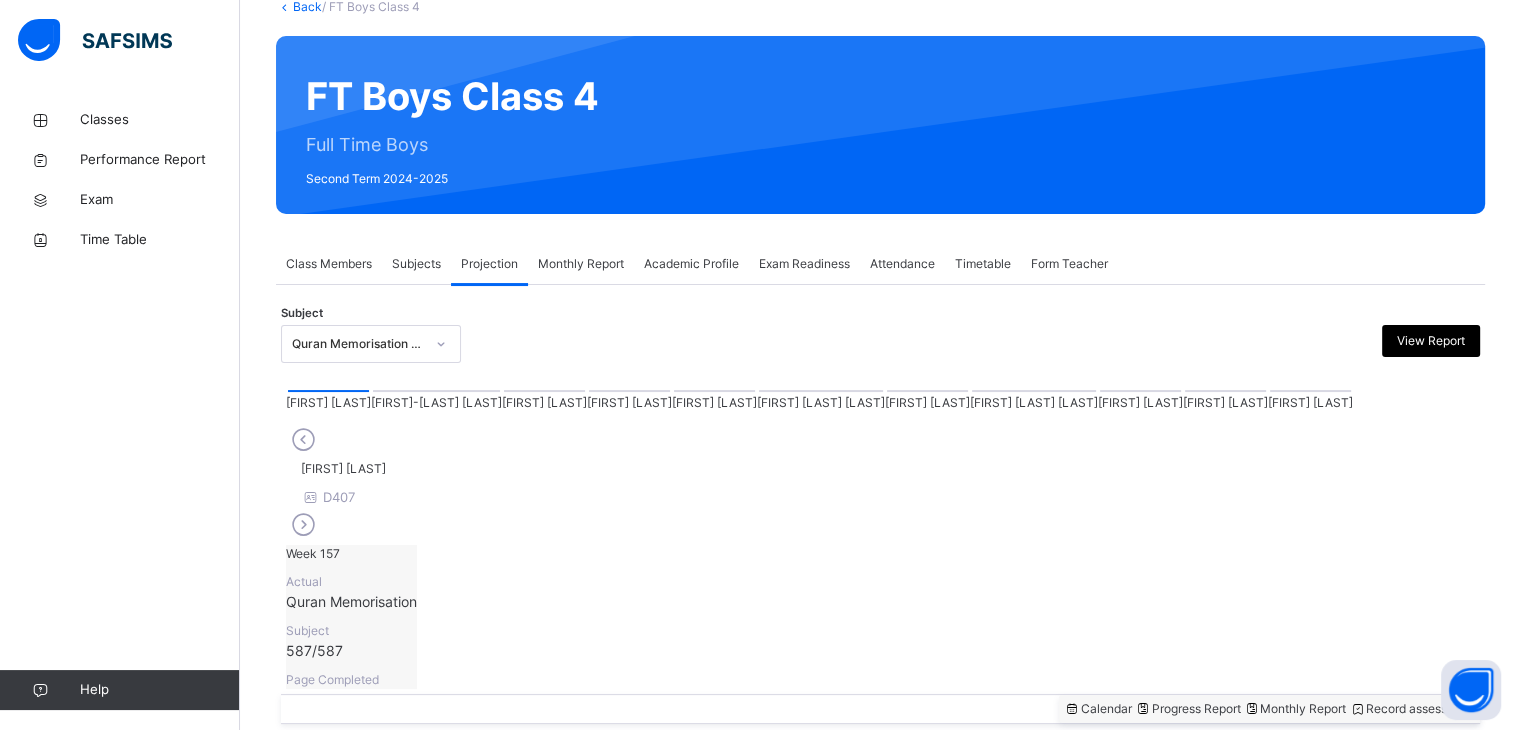 click on "**********" at bounding box center [880, 9220] 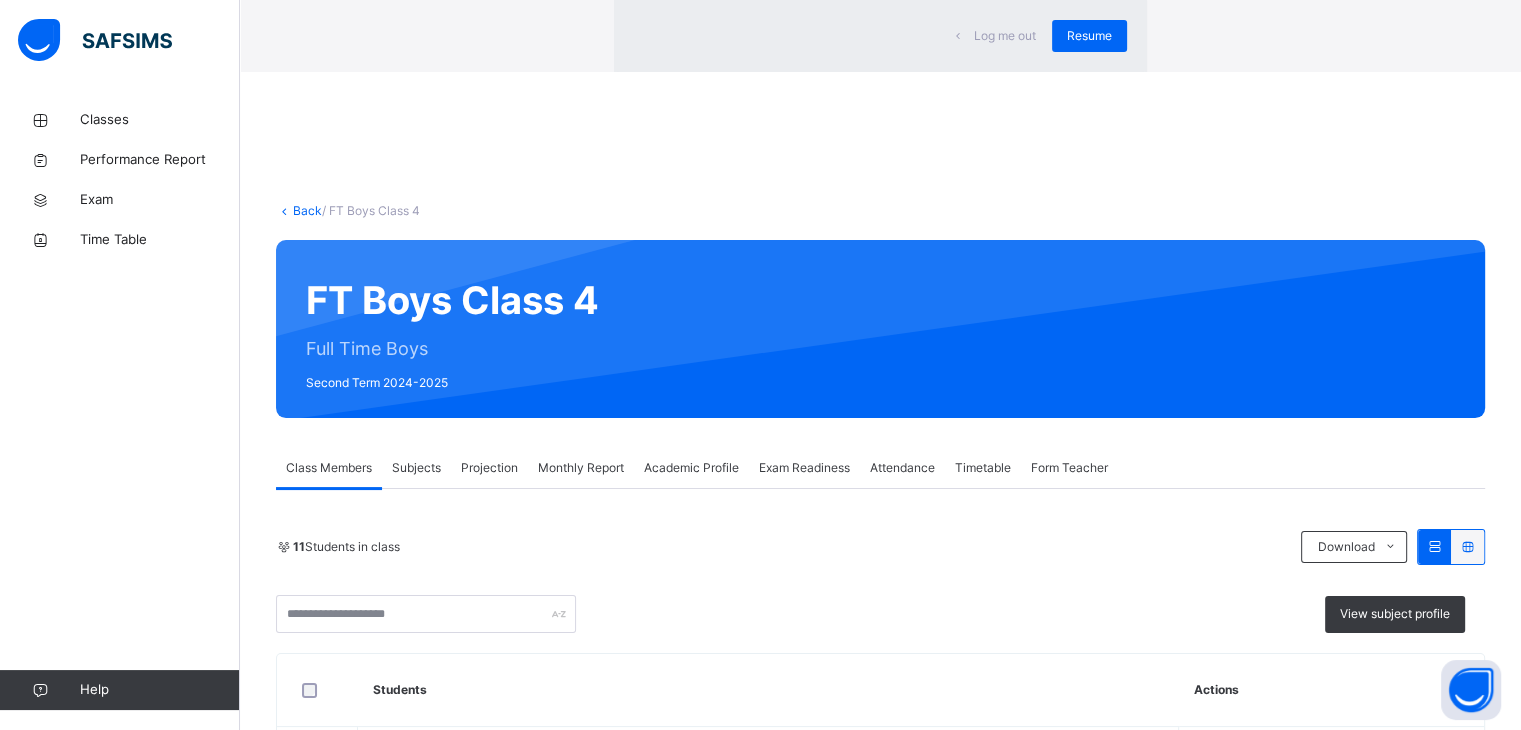 click on "Resume" at bounding box center [1089, 36] 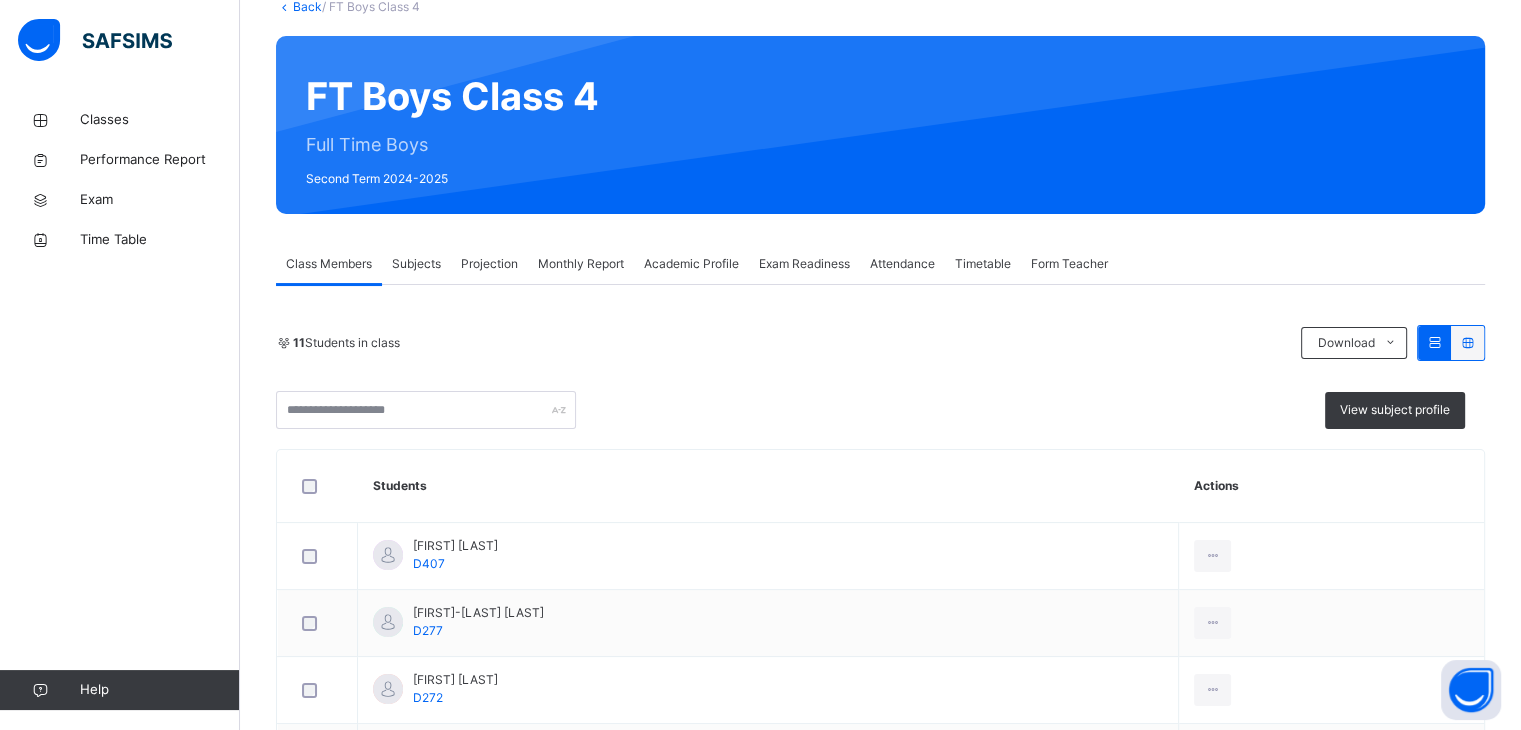 click on "Projection" at bounding box center (489, 264) 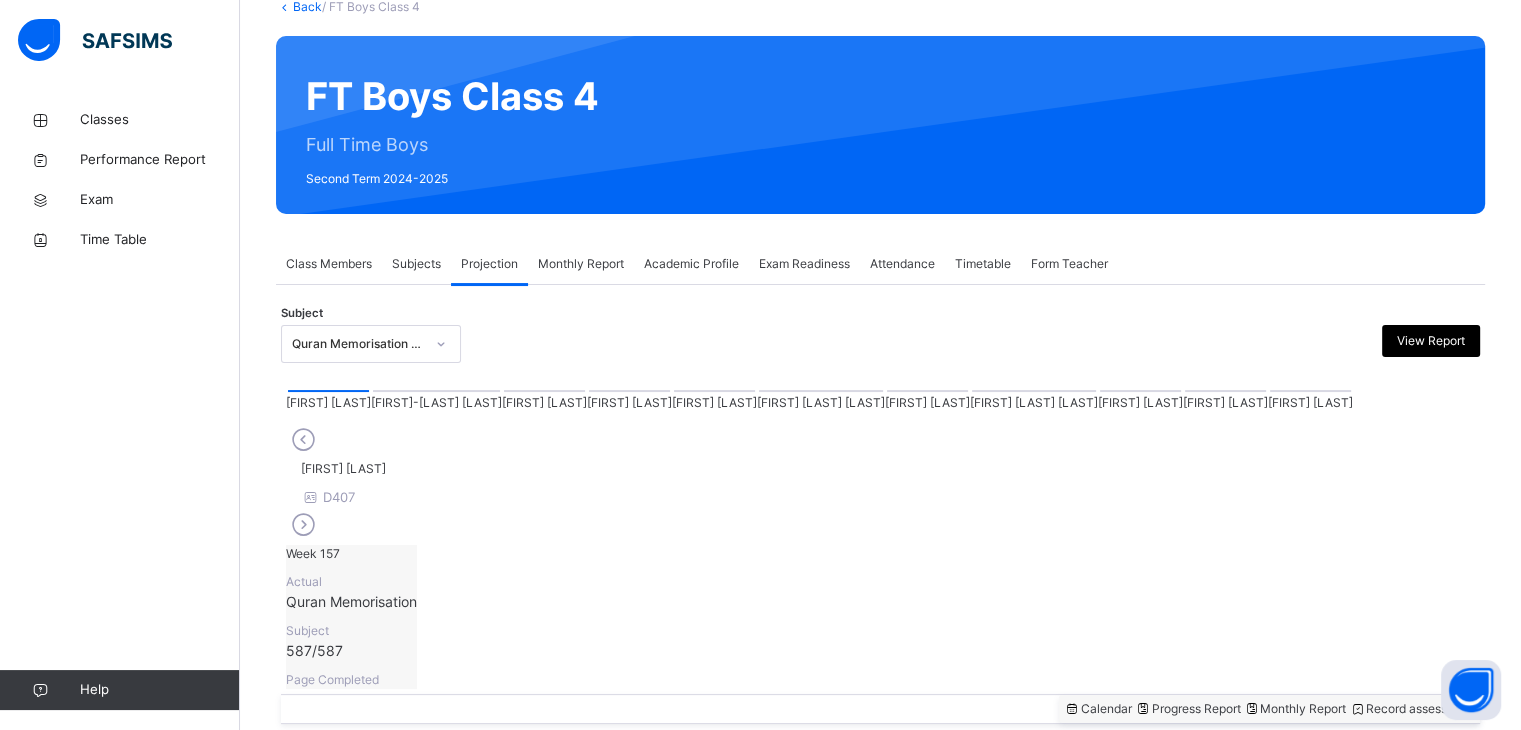 drag, startPoint x: 550, startPoint y: 401, endPoint x: 584, endPoint y: 406, distance: 34.36568 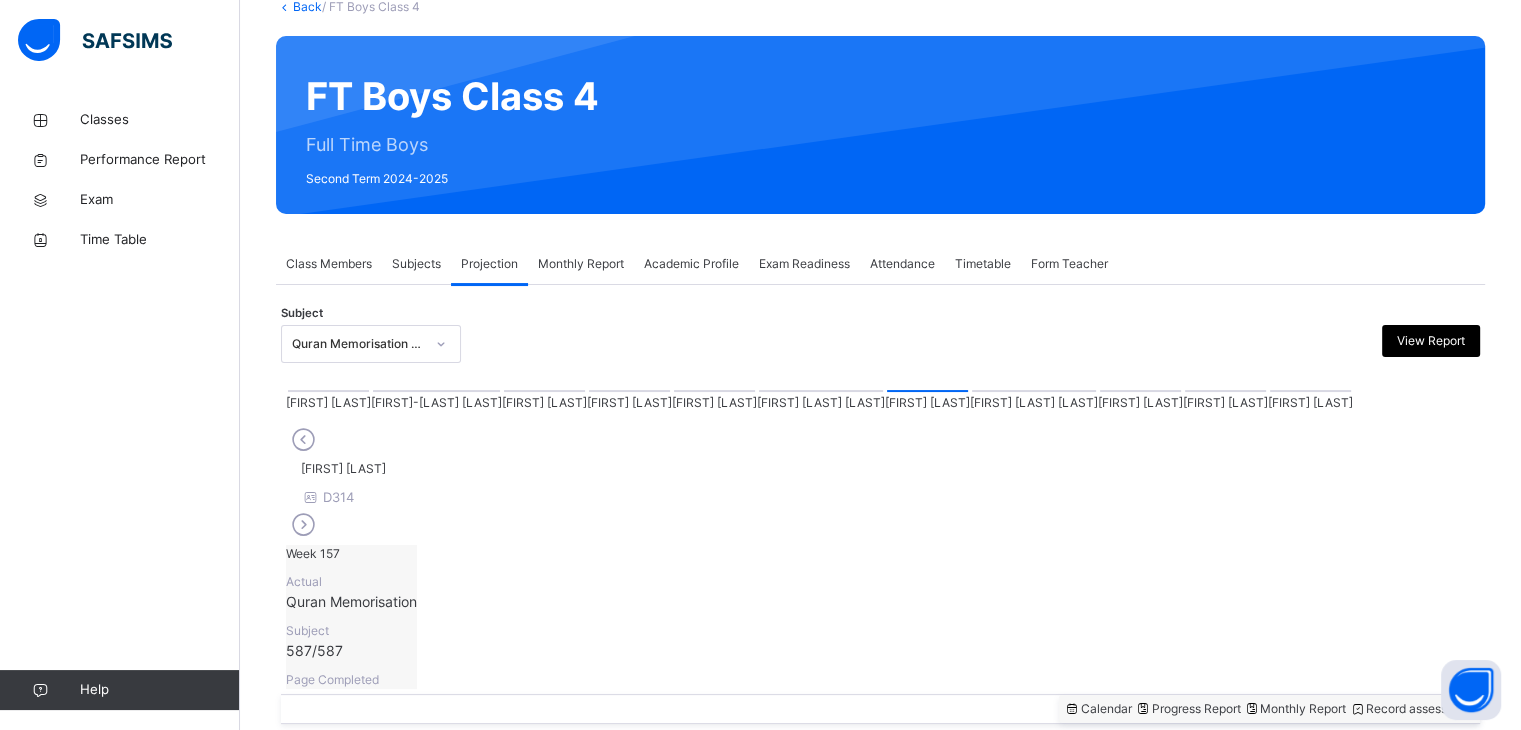 drag, startPoint x: 600, startPoint y: 409, endPoint x: 589, endPoint y: 408, distance: 11.045361 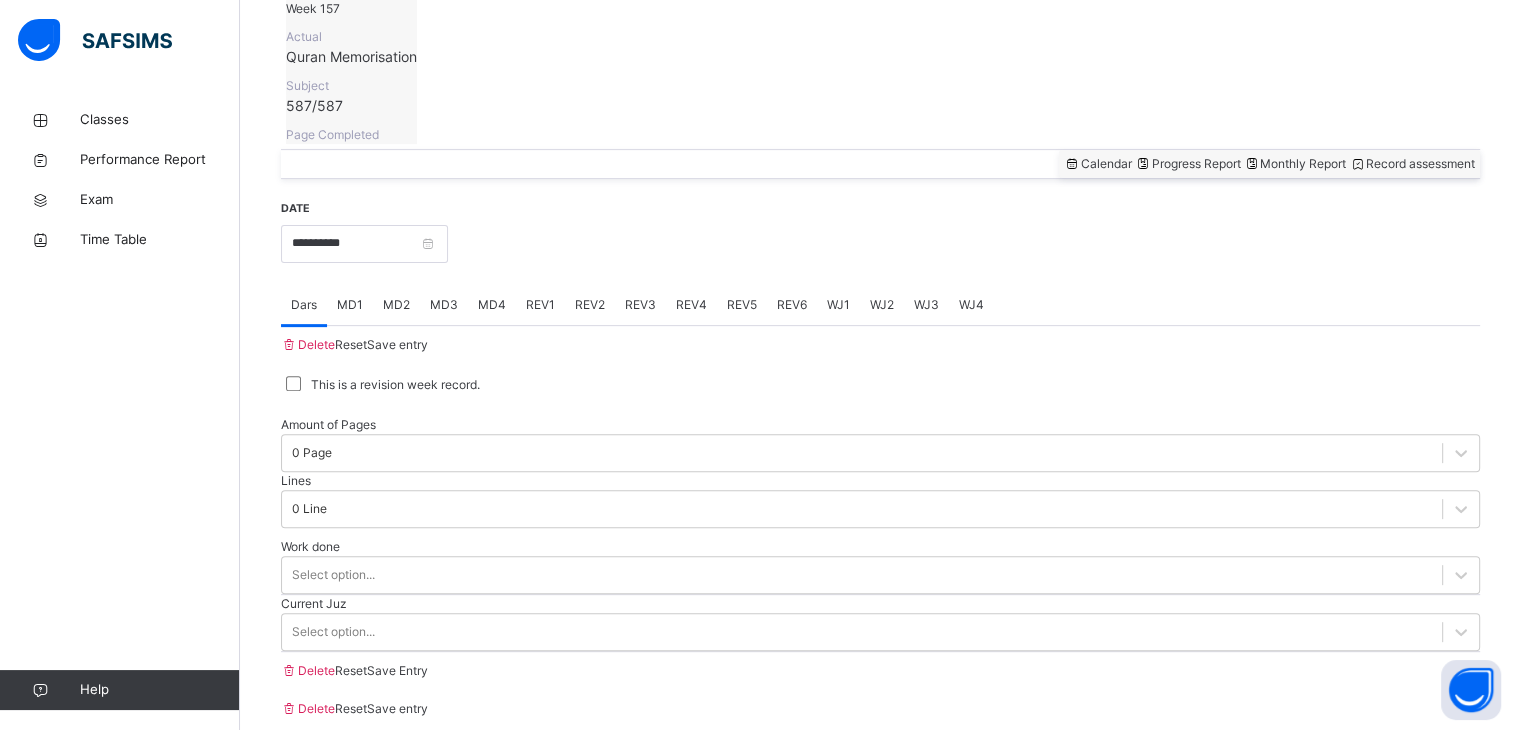 scroll, scrollTop: 772, scrollLeft: 0, axis: vertical 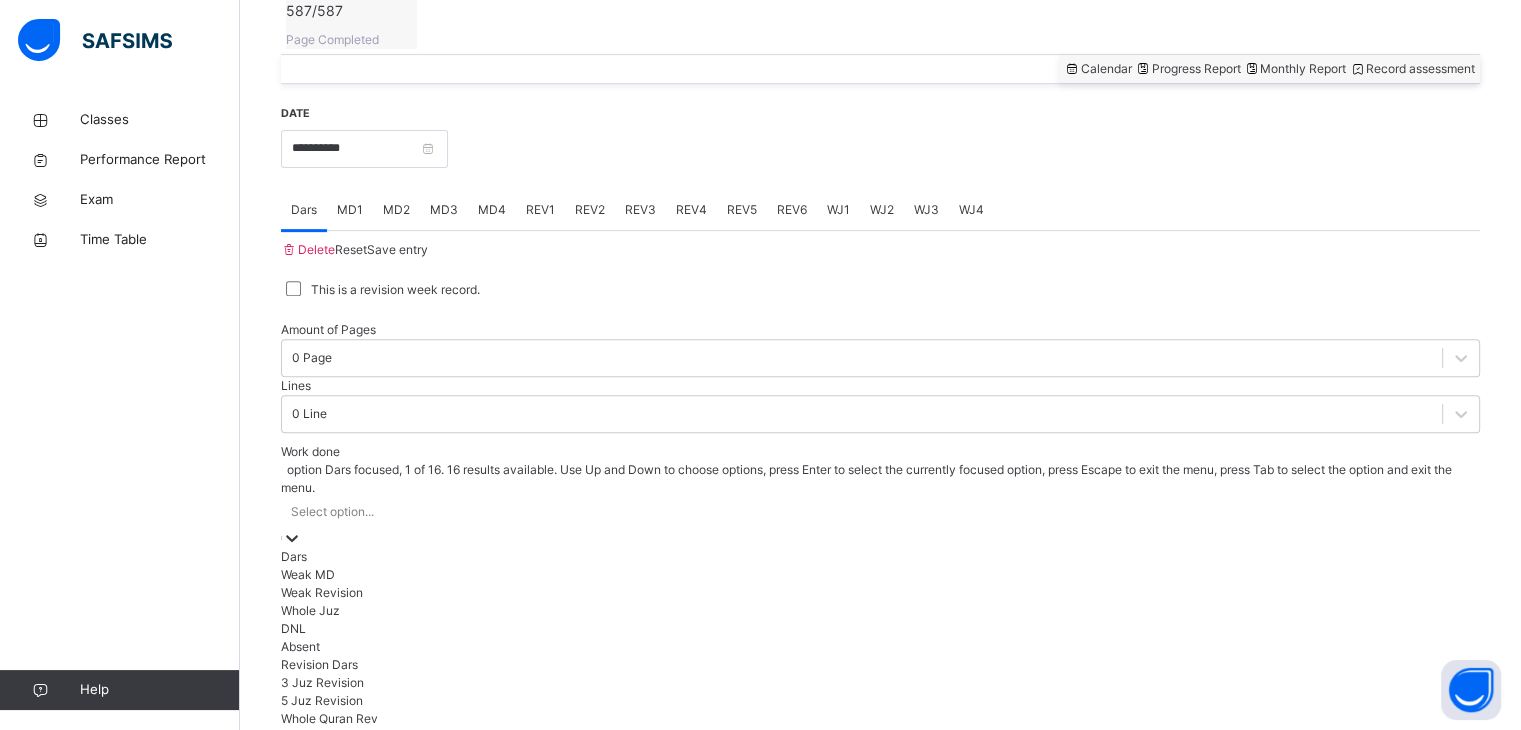 click on "Select option..." at bounding box center (880, 522) 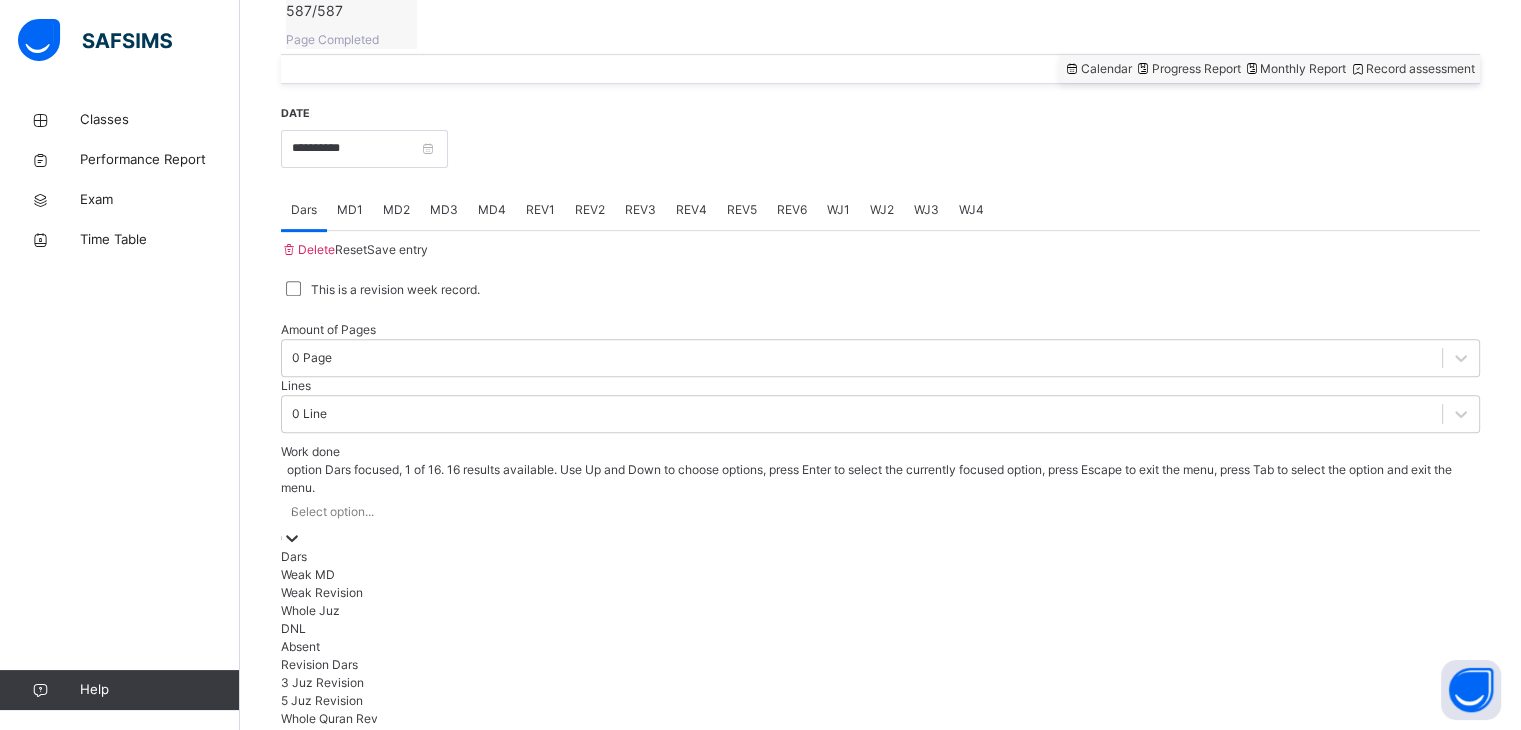 type 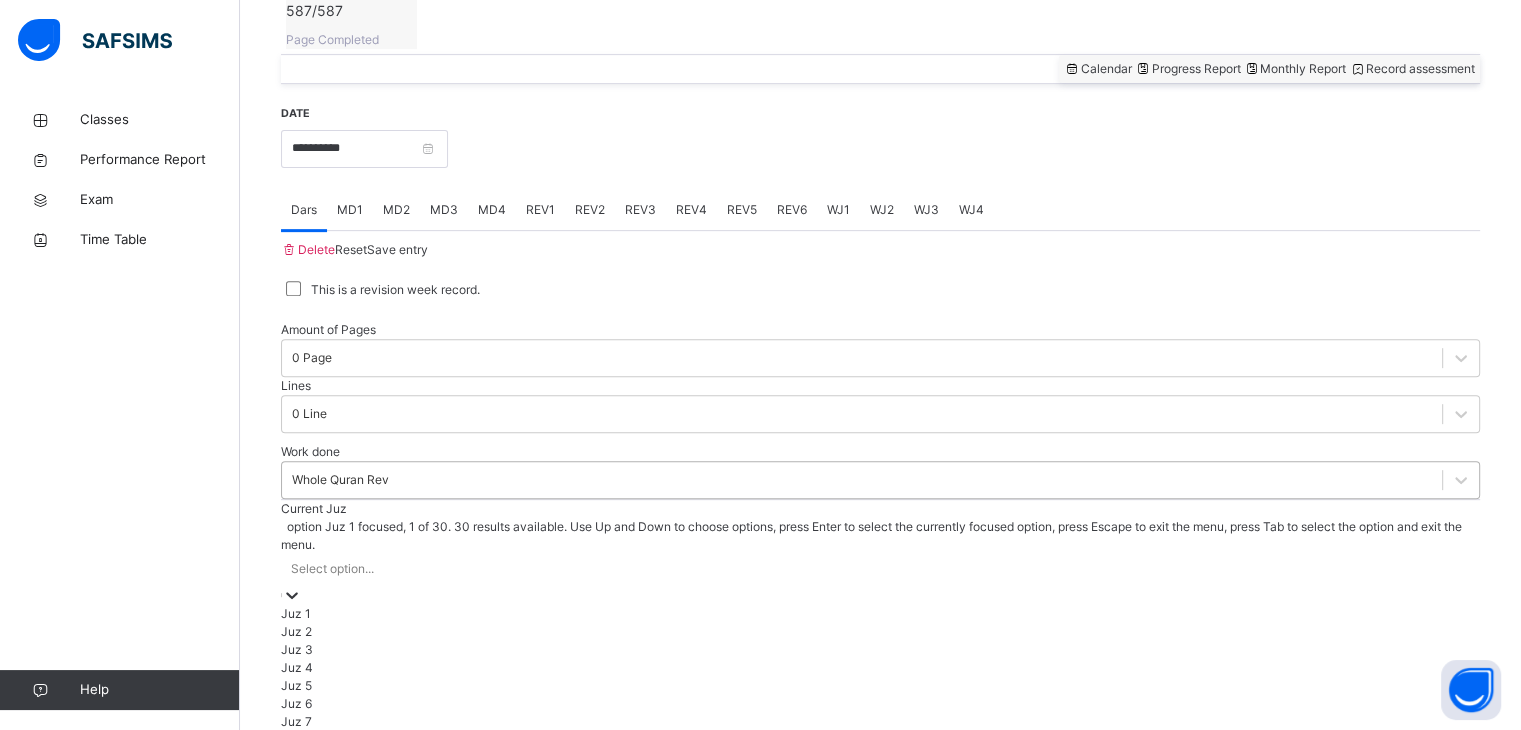 click on "Select option..." at bounding box center [332, 569] 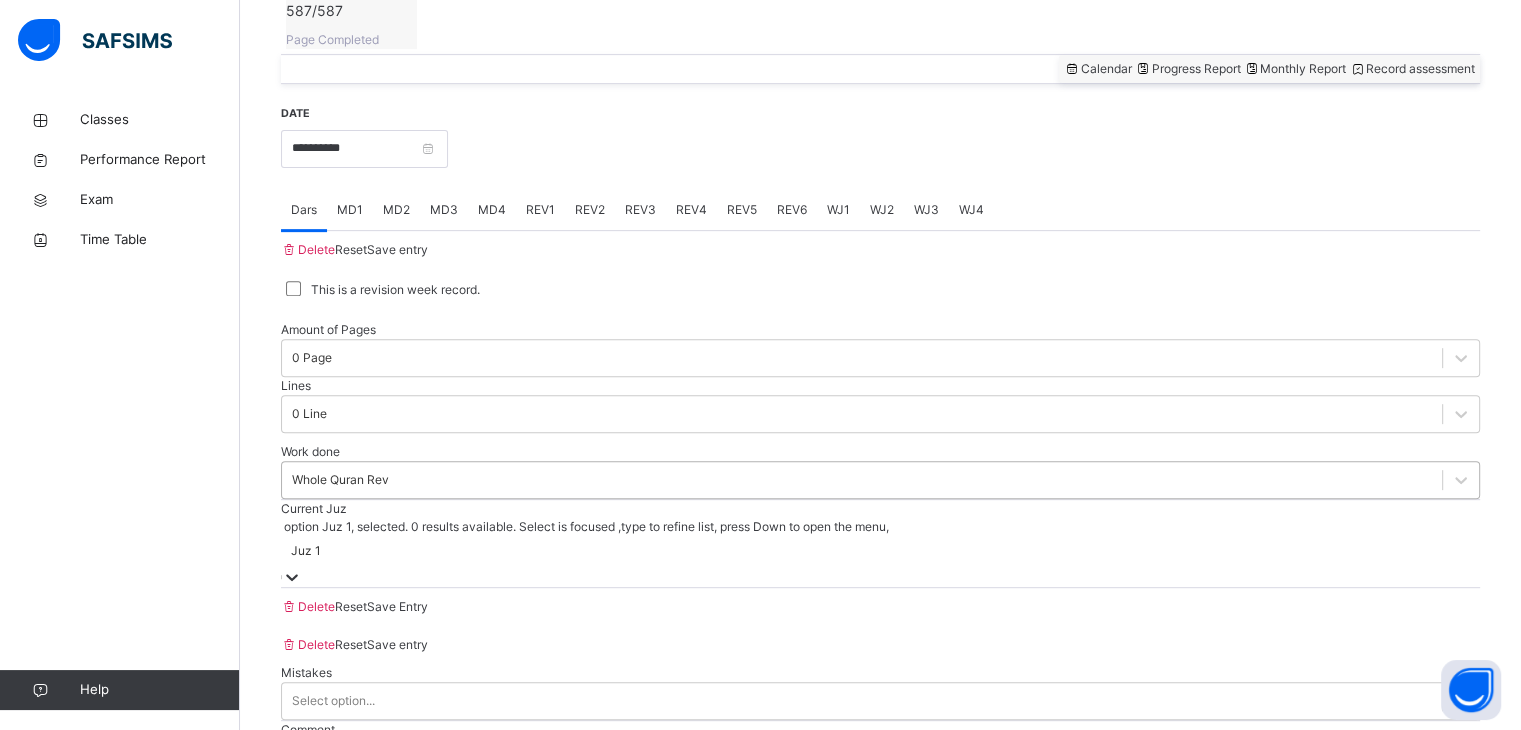 click on "Save Entry" at bounding box center (397, 606) 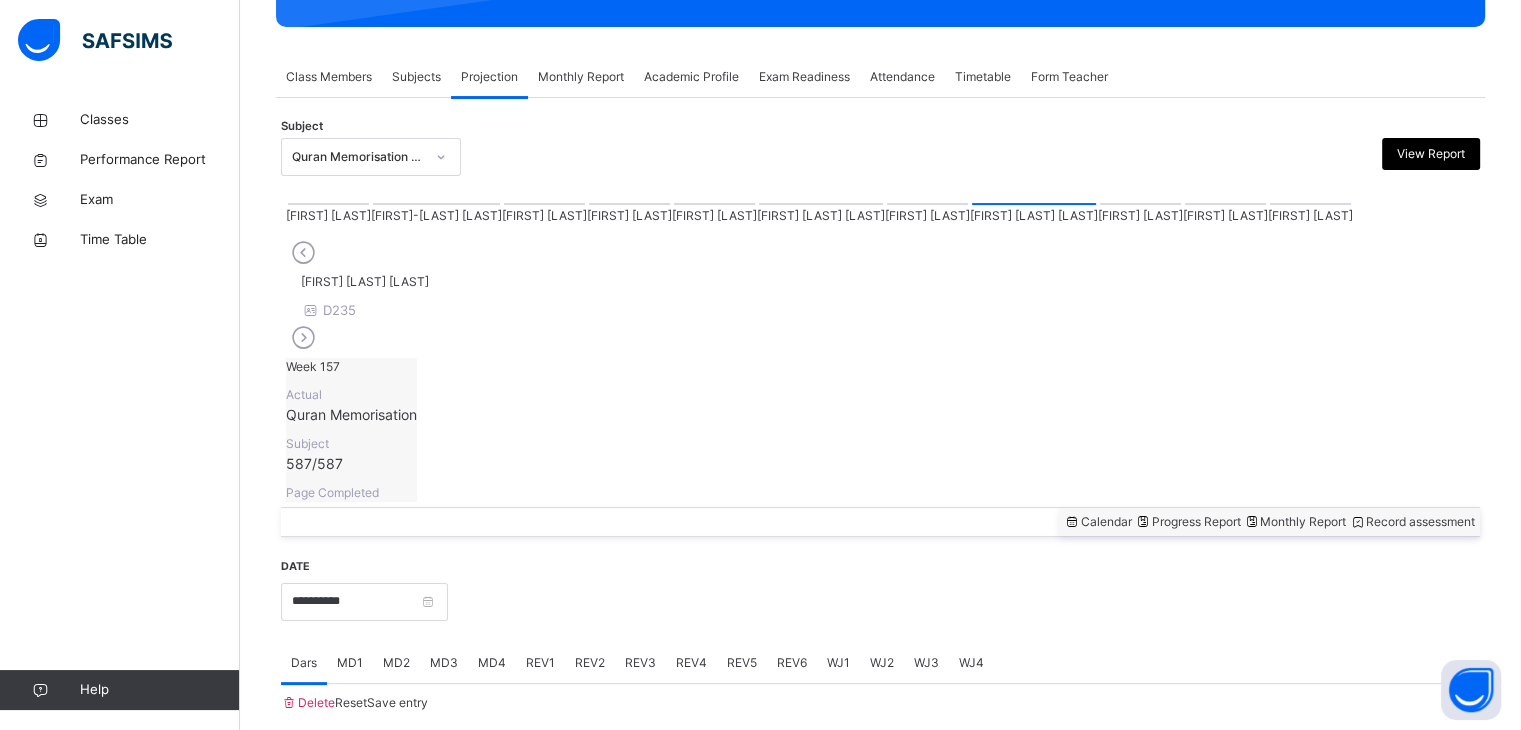 scroll, scrollTop: 772, scrollLeft: 0, axis: vertical 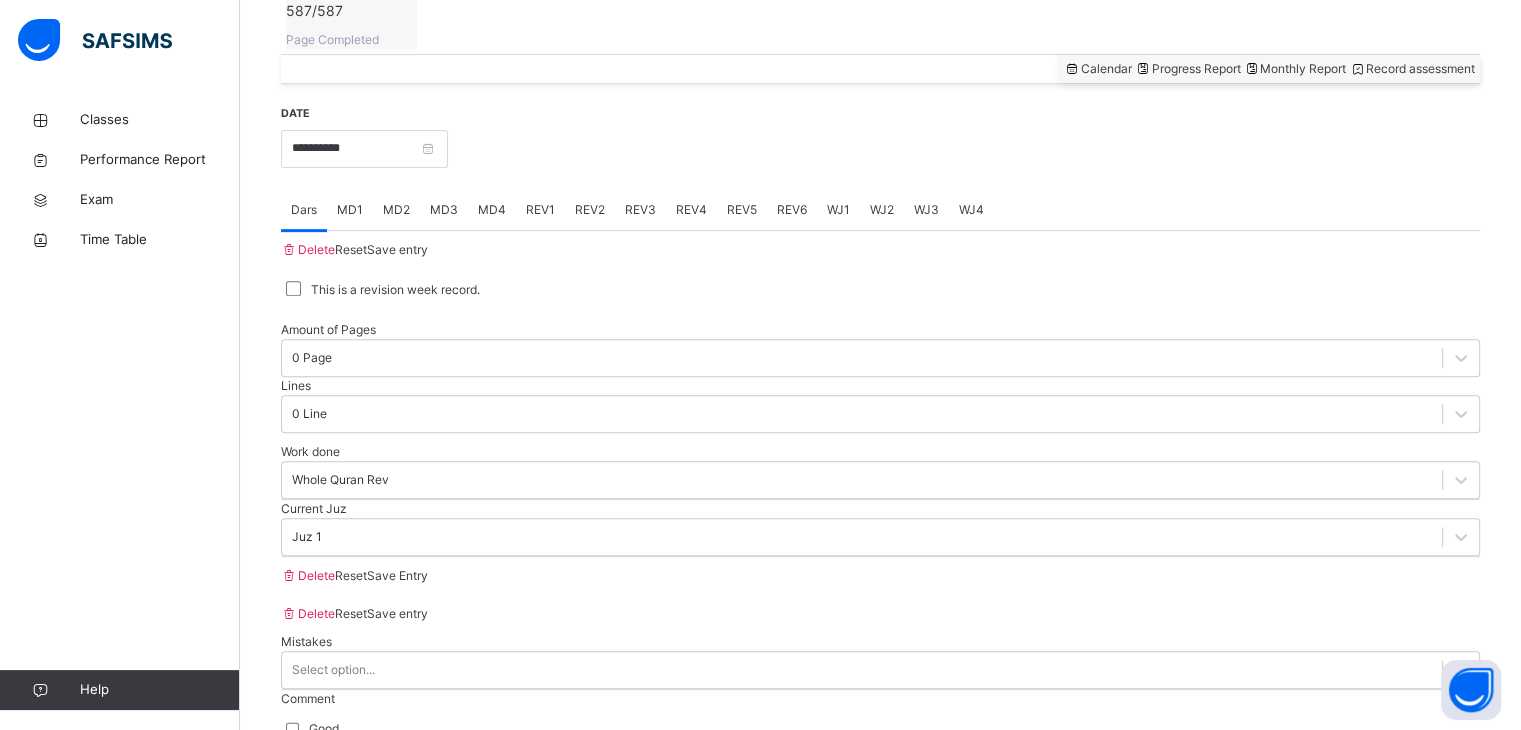 drag, startPoint x: 400, startPoint y: 104, endPoint x: 376, endPoint y: 58, distance: 51.884487 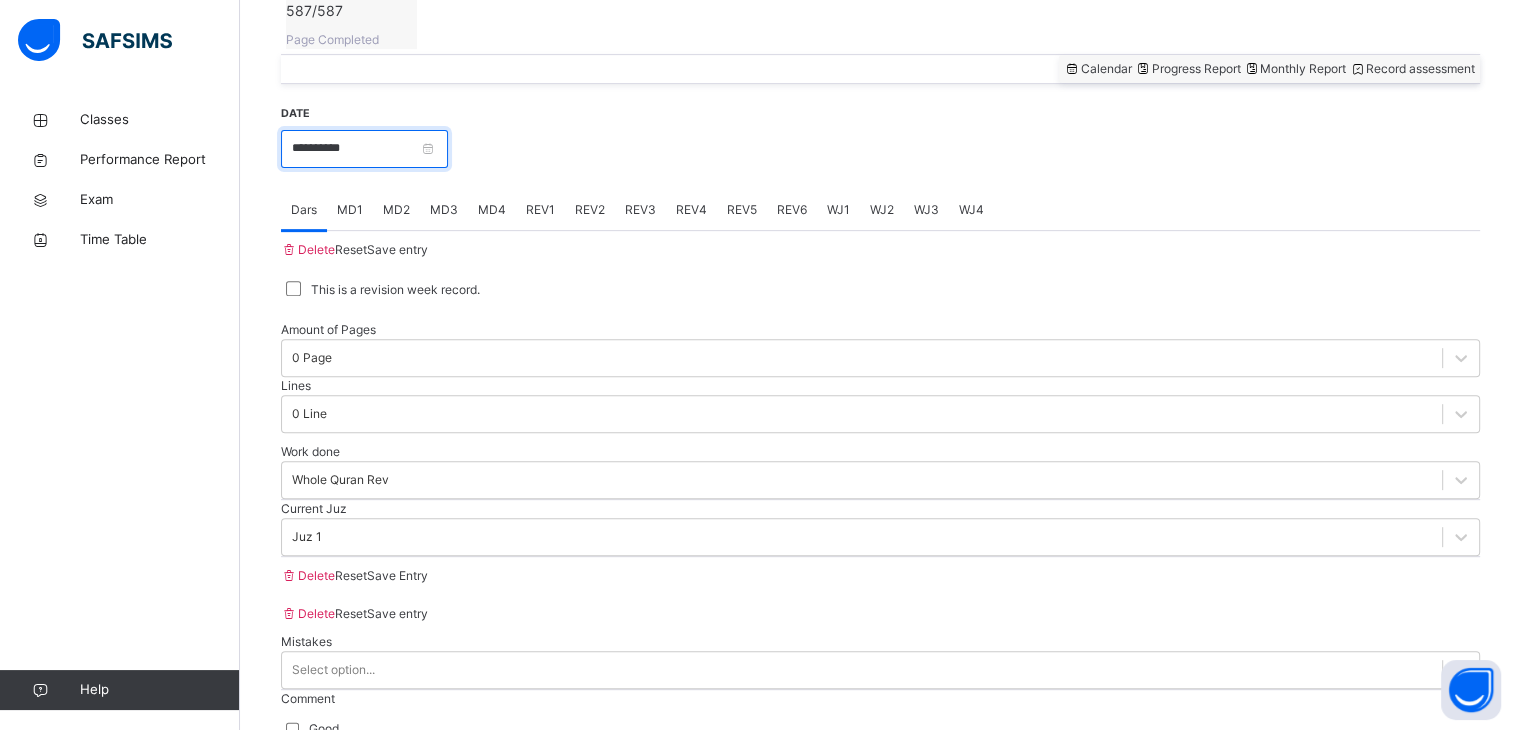 click on "**********" at bounding box center (364, 149) 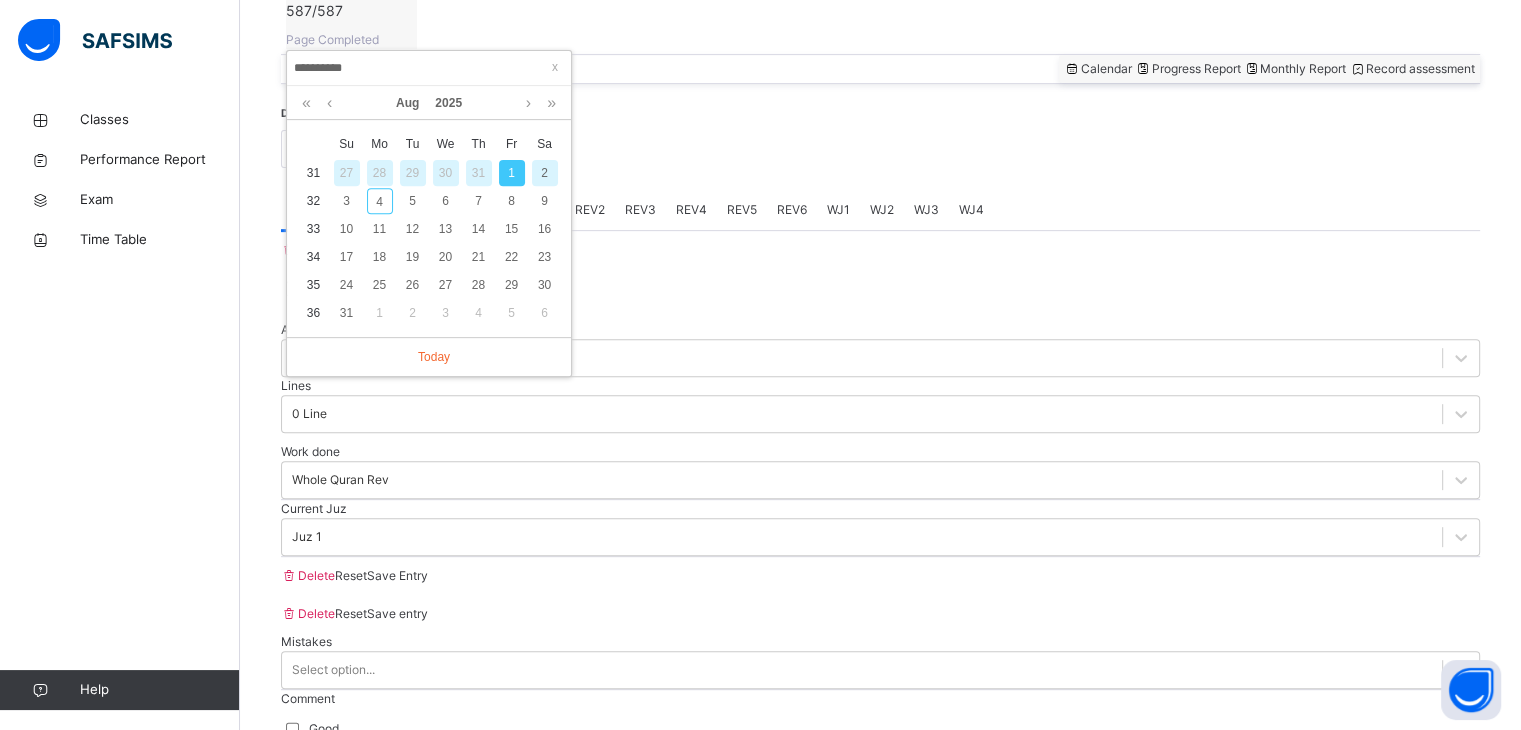 click on "30" at bounding box center [446, 173] 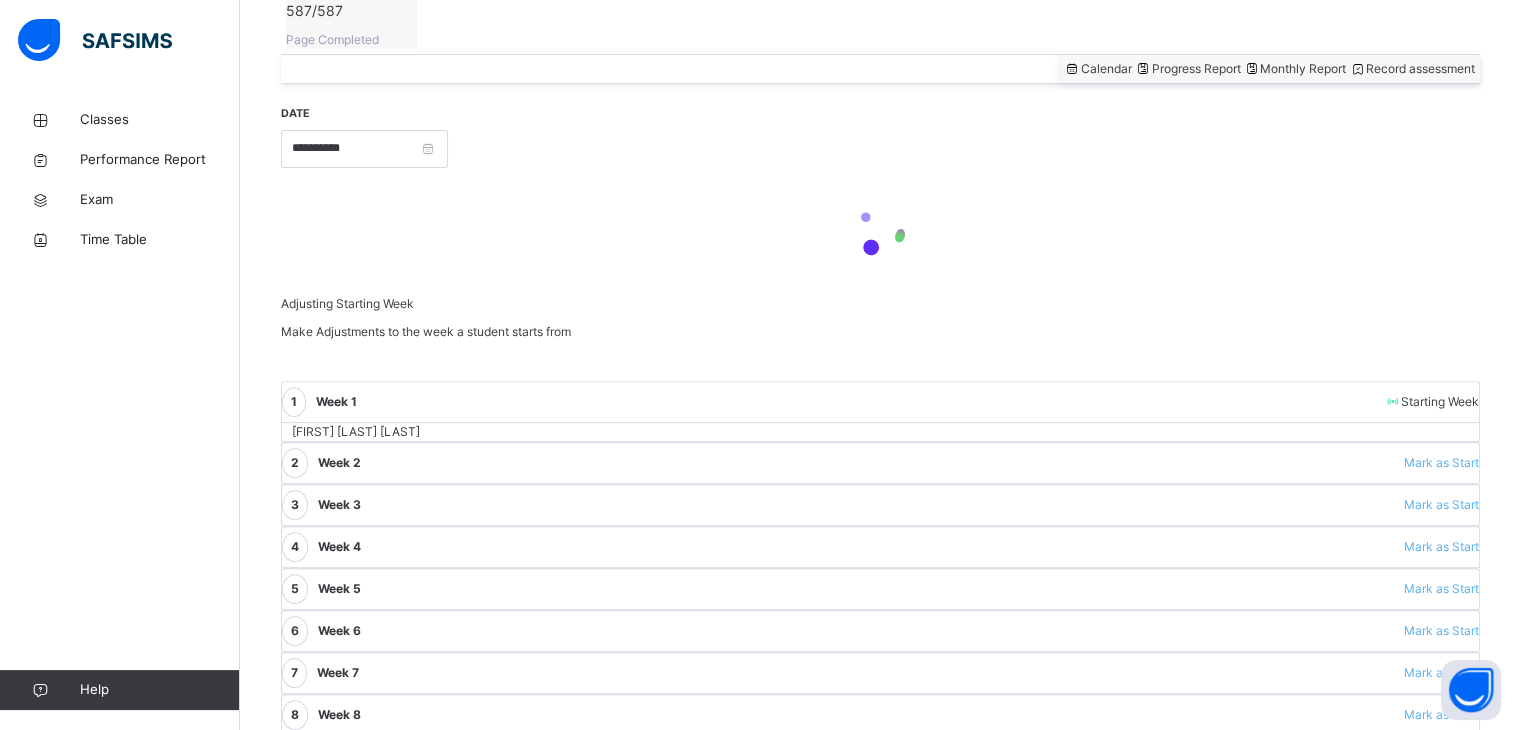 scroll, scrollTop: 319, scrollLeft: 0, axis: vertical 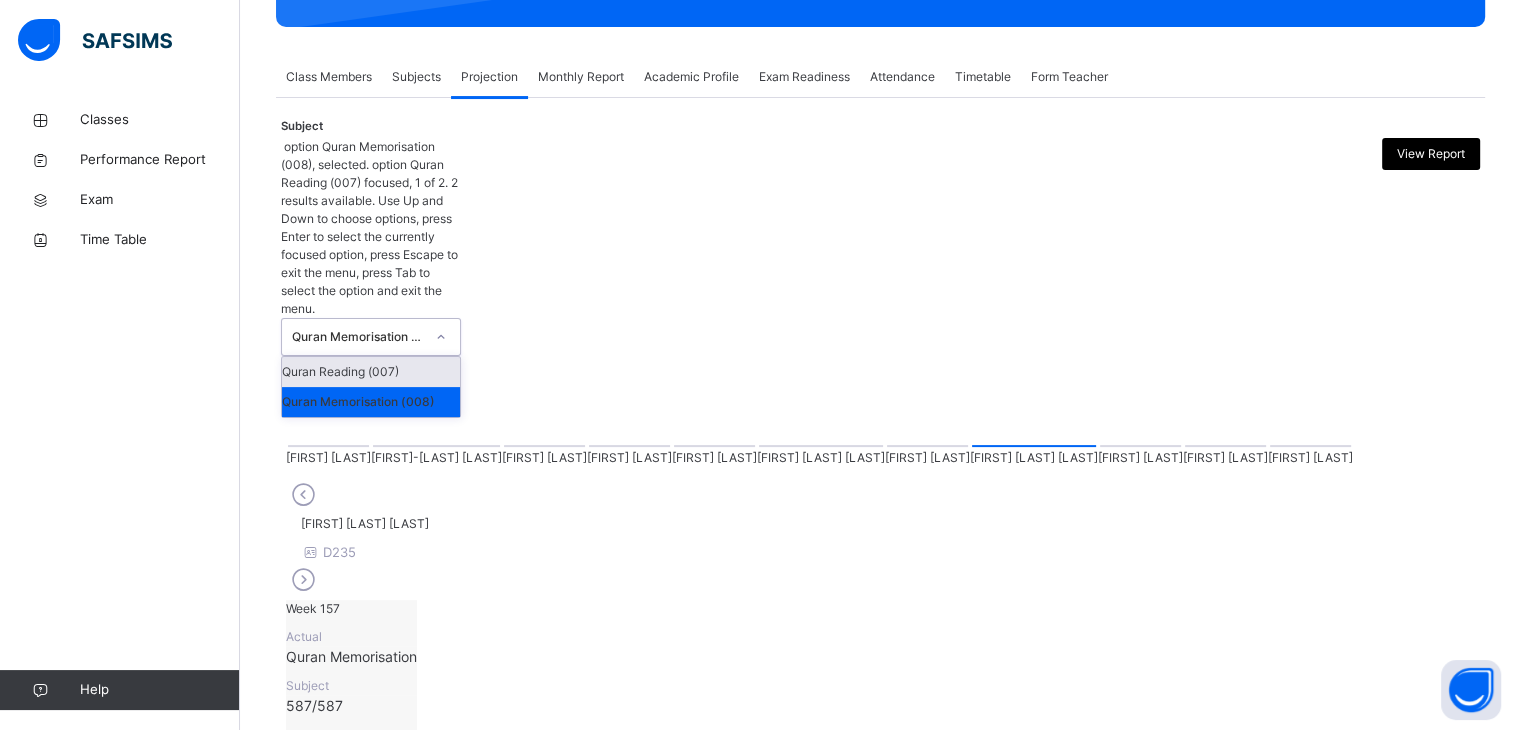 drag, startPoint x: 436, startPoint y: 172, endPoint x: 791, endPoint y: 417, distance: 431.33514 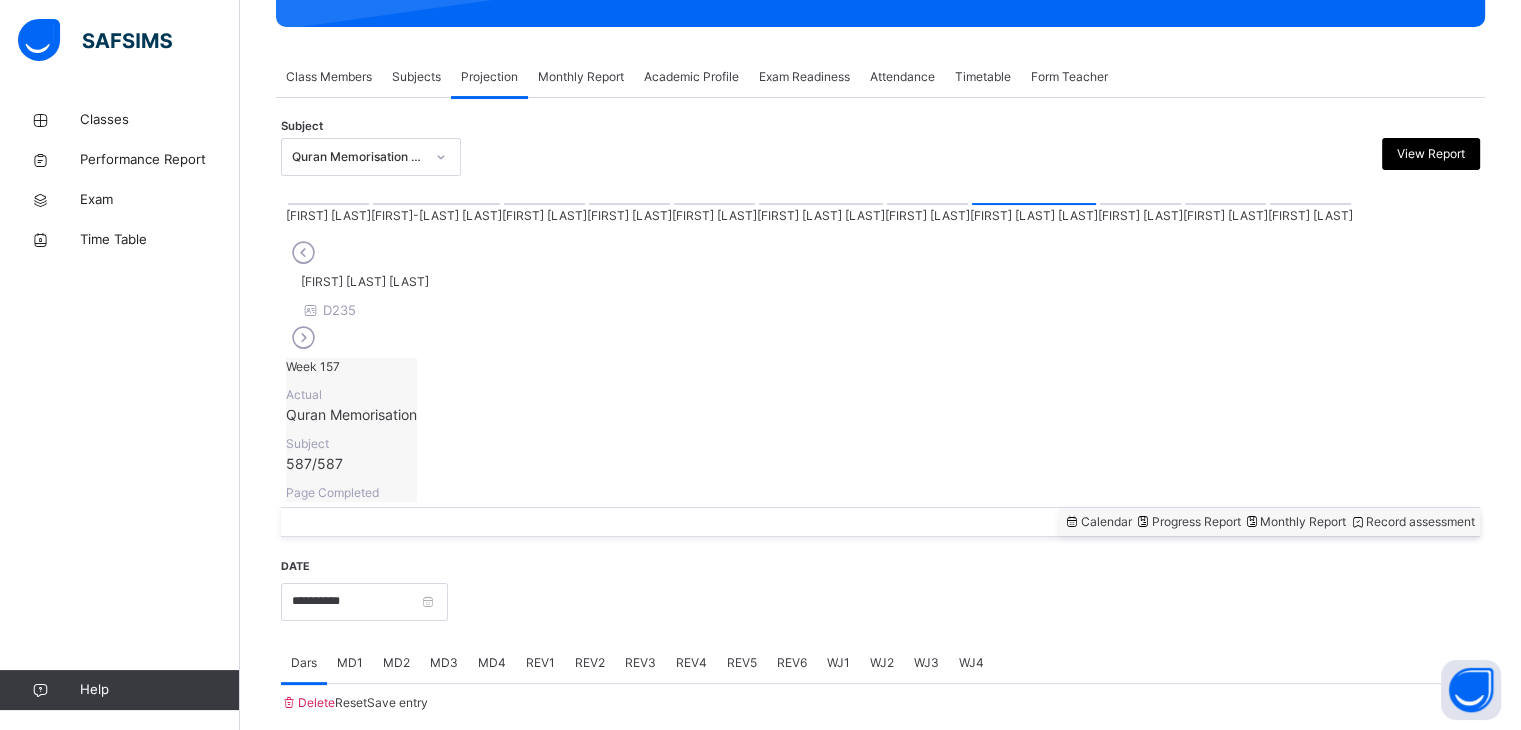 scroll, scrollTop: 772, scrollLeft: 0, axis: vertical 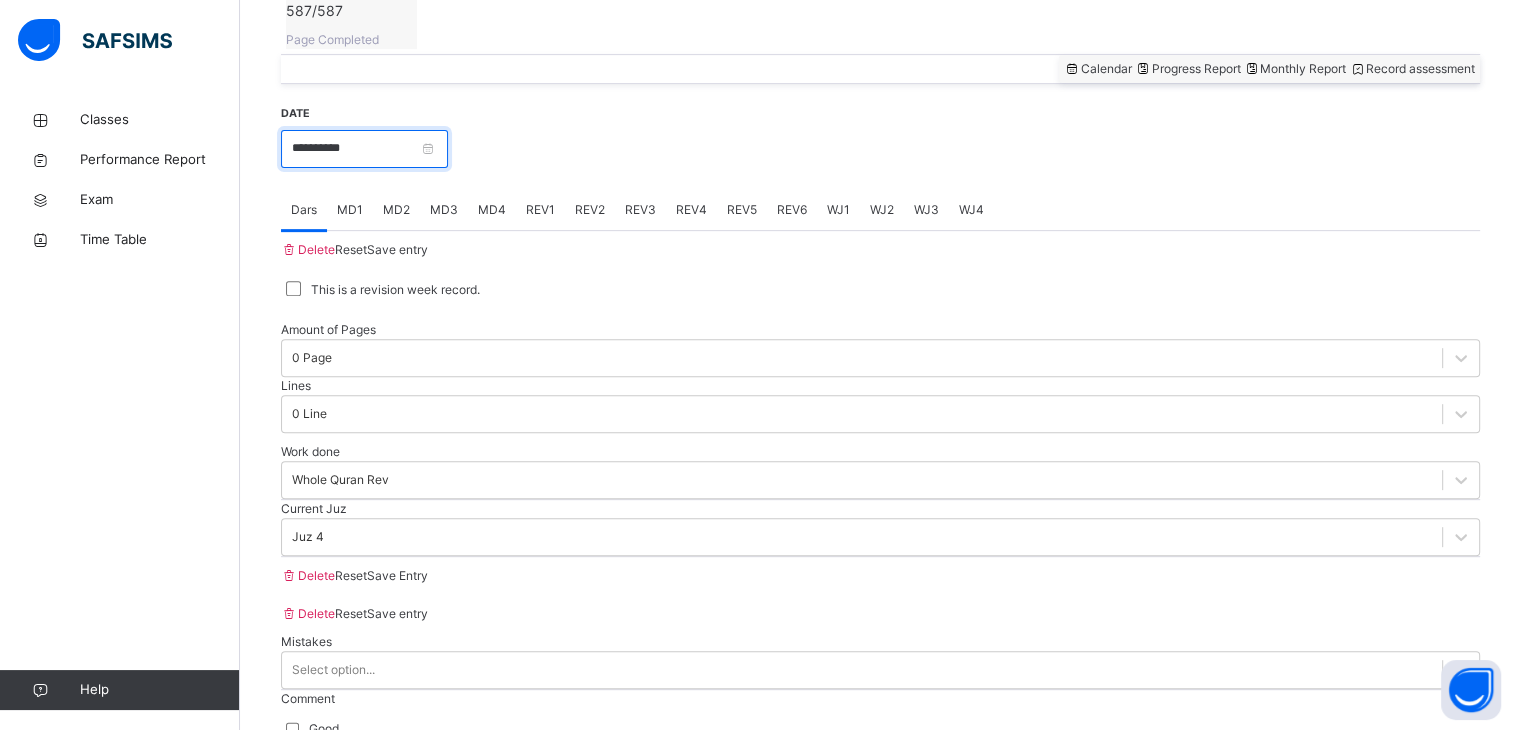 click on "**********" at bounding box center (364, 149) 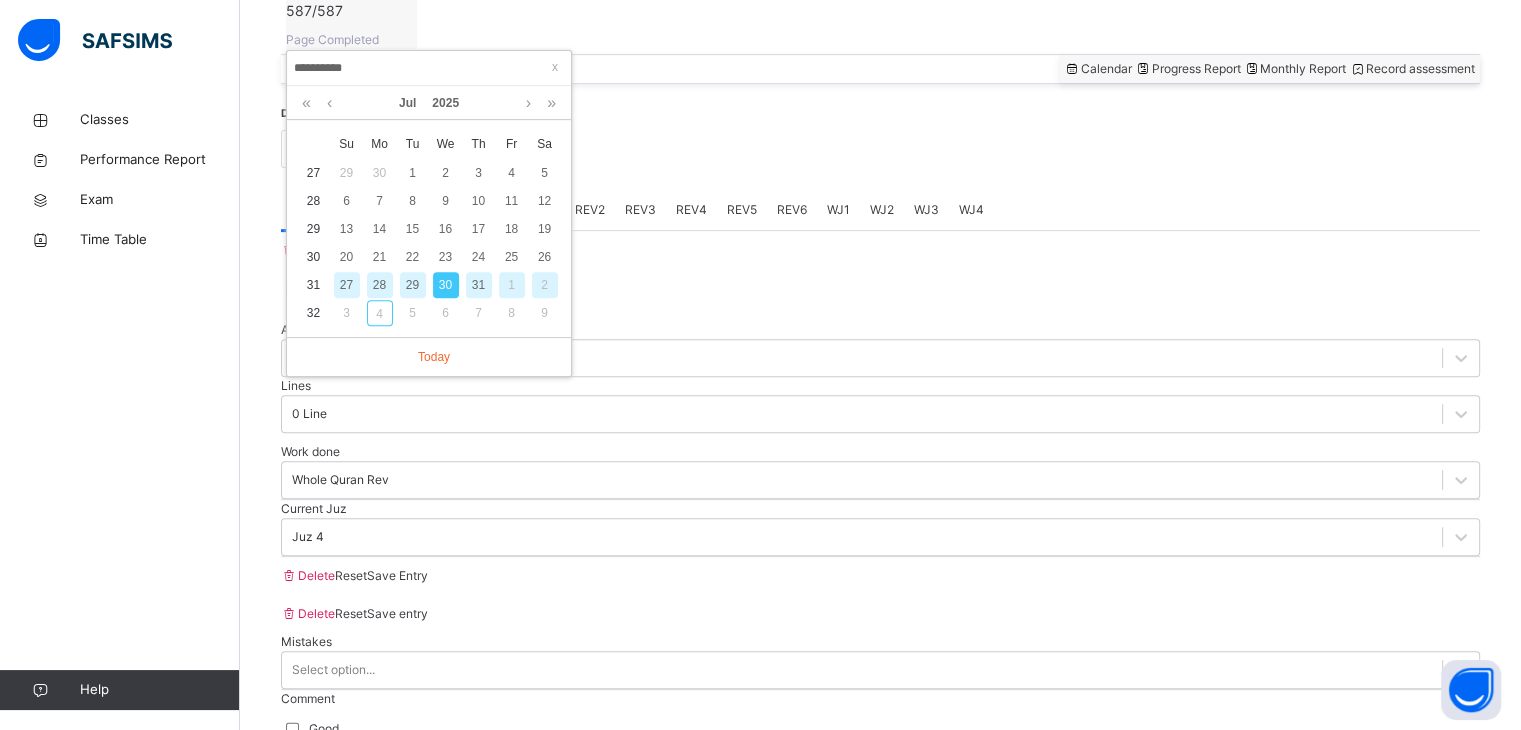 click on "1" at bounding box center [512, 285] 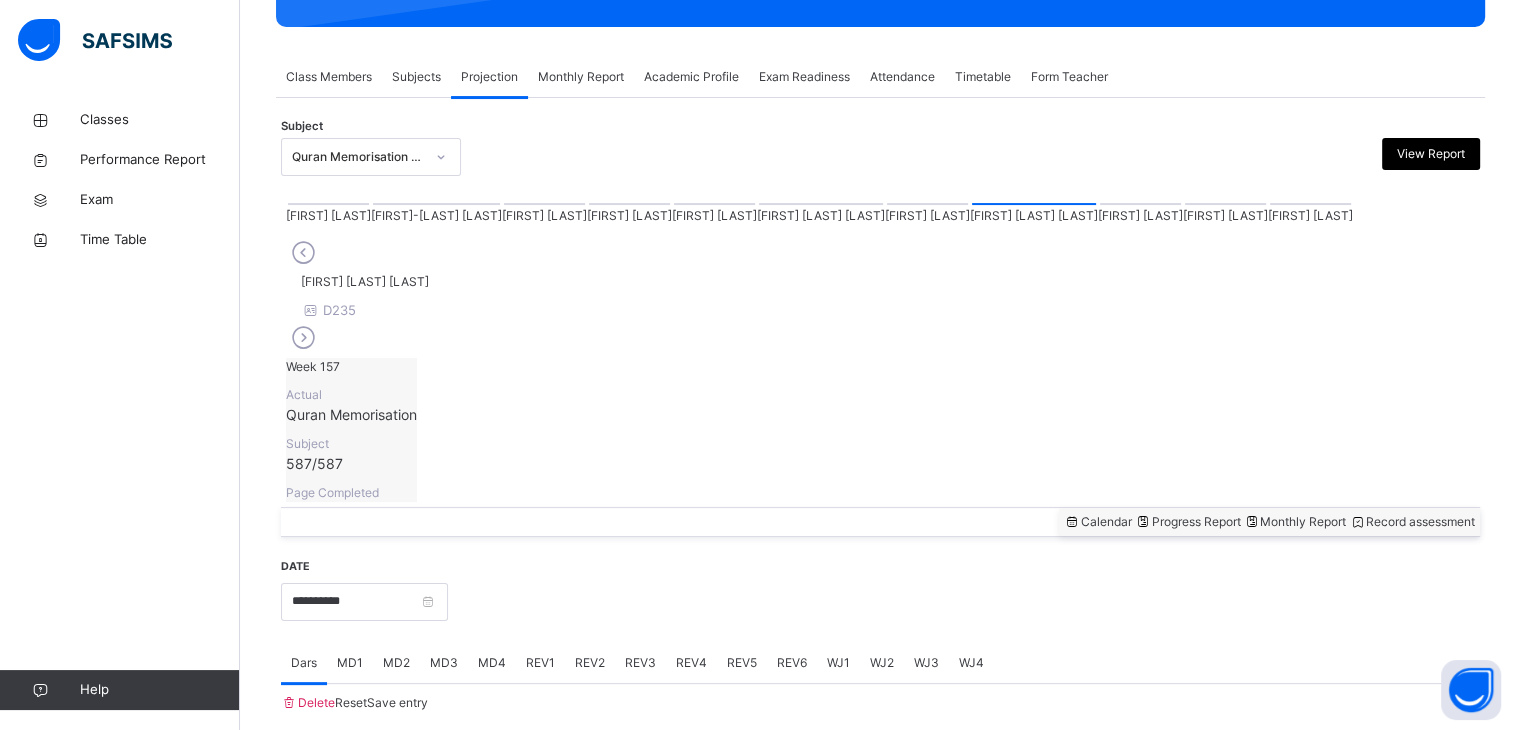 scroll, scrollTop: 772, scrollLeft: 0, axis: vertical 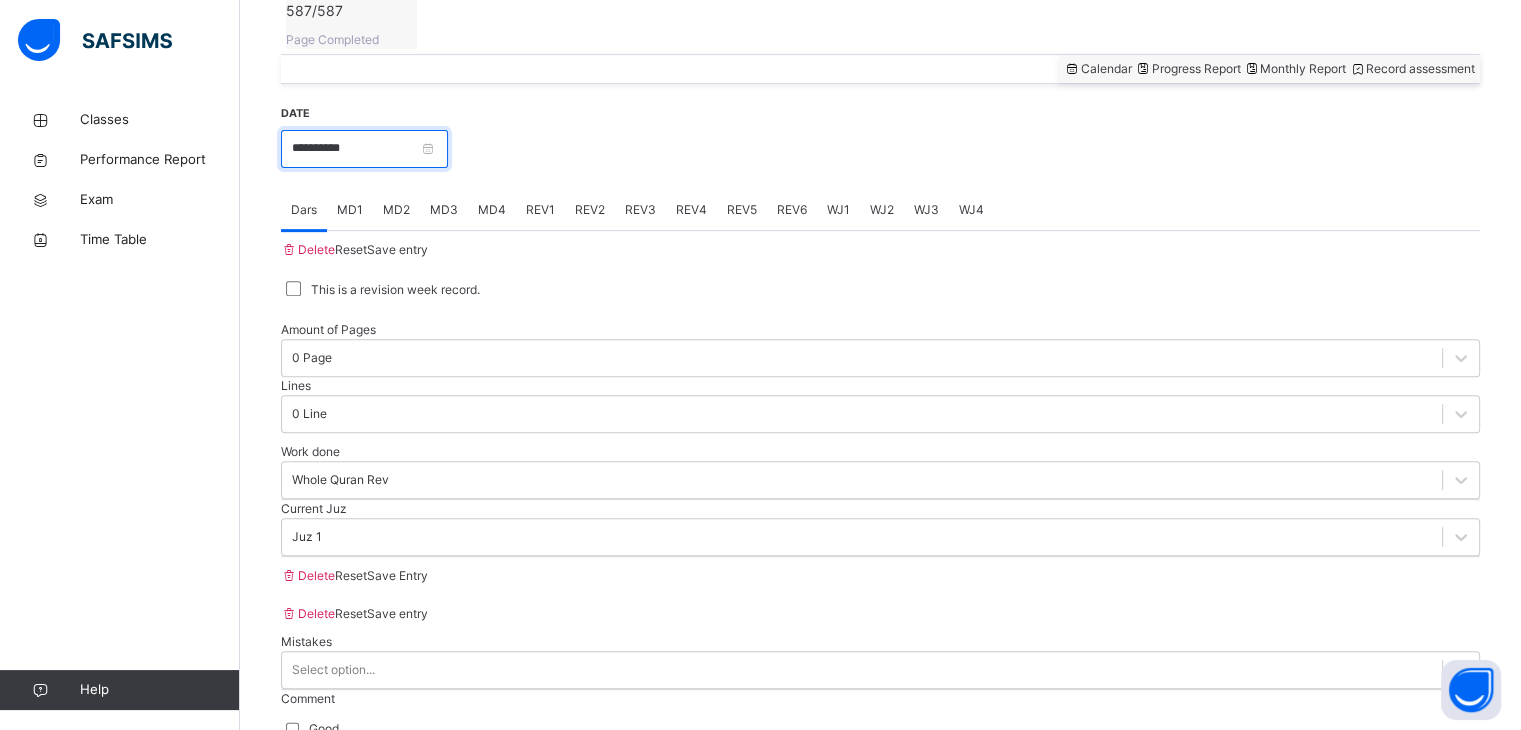 click on "**********" at bounding box center (364, 149) 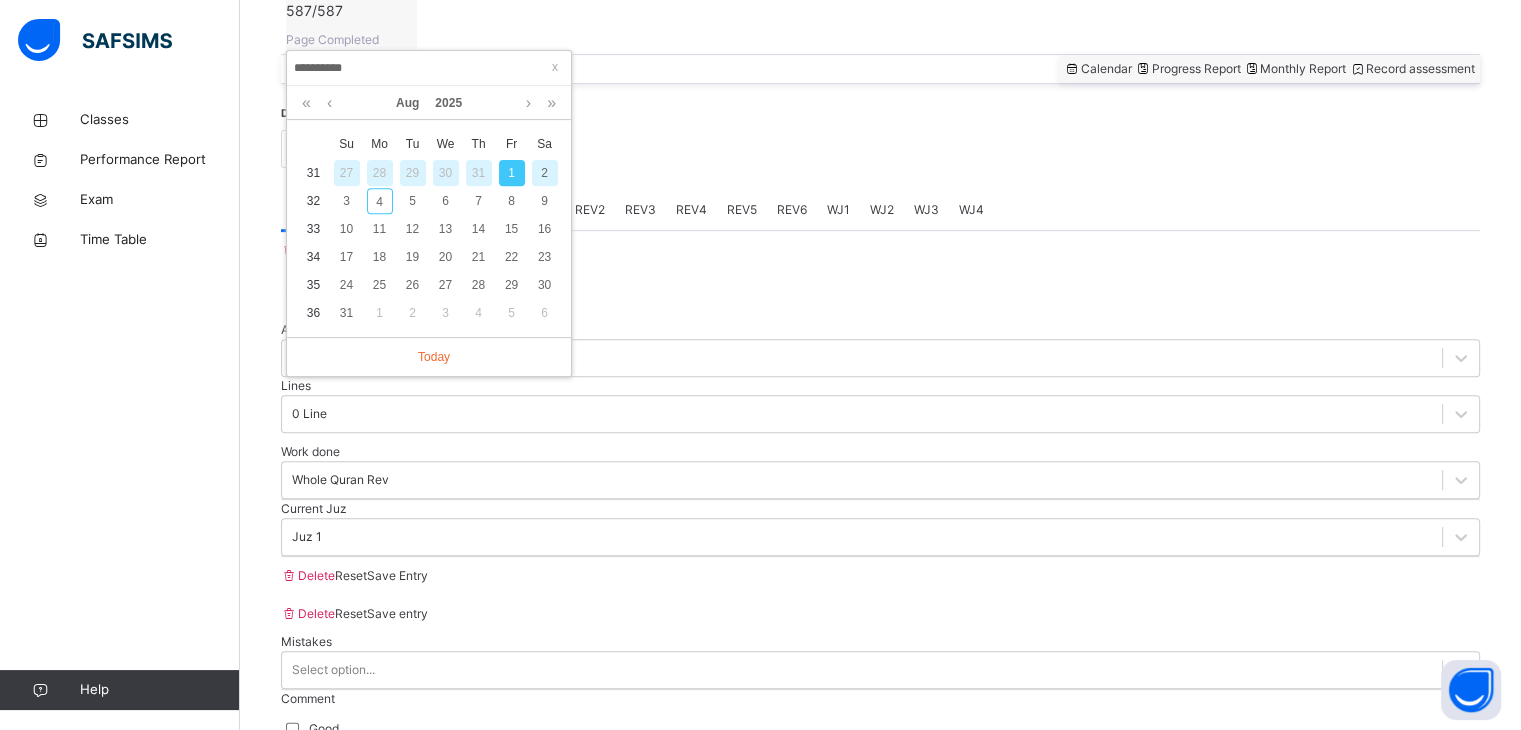 drag, startPoint x: 555, startPoint y: 177, endPoint x: 536, endPoint y: 190, distance: 23.021729 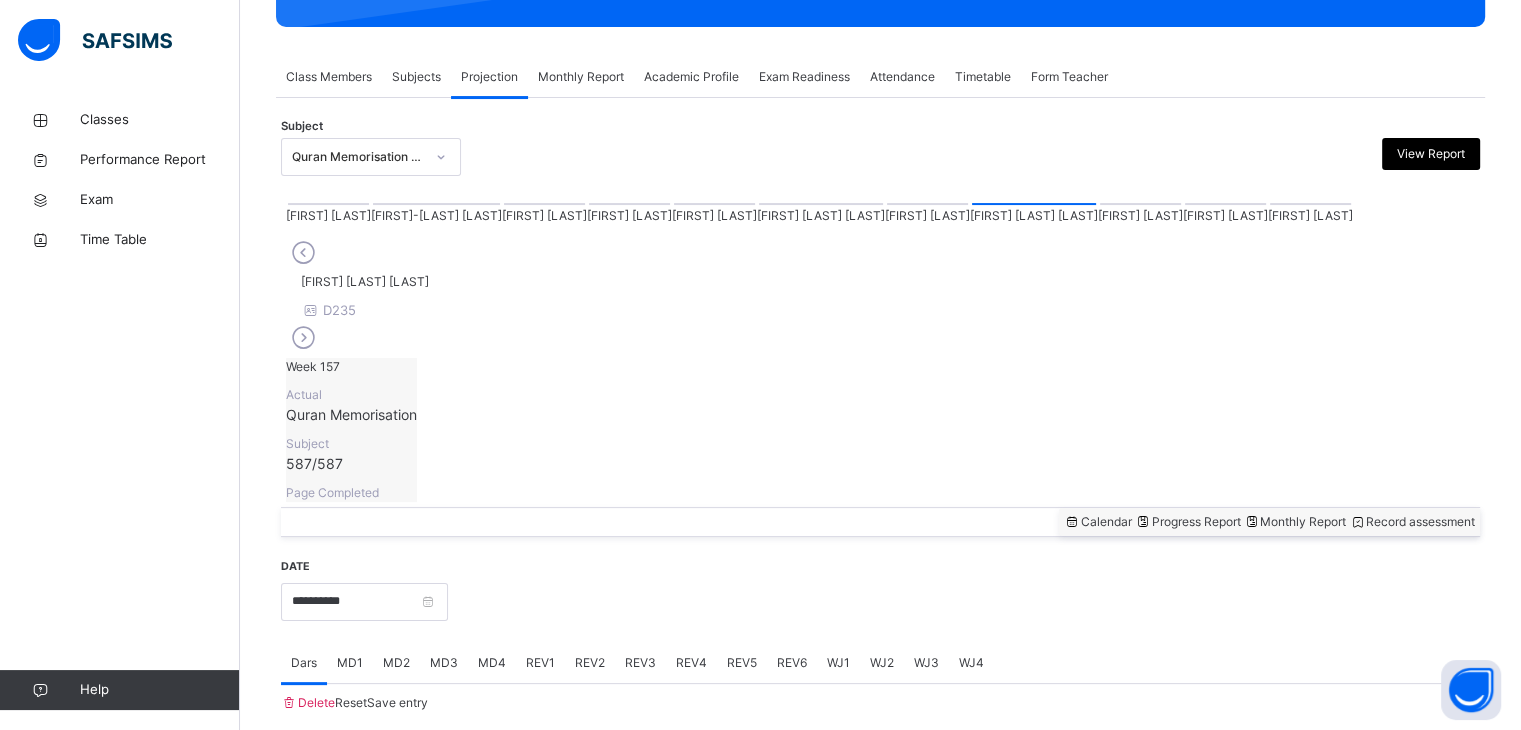 scroll, scrollTop: 772, scrollLeft: 0, axis: vertical 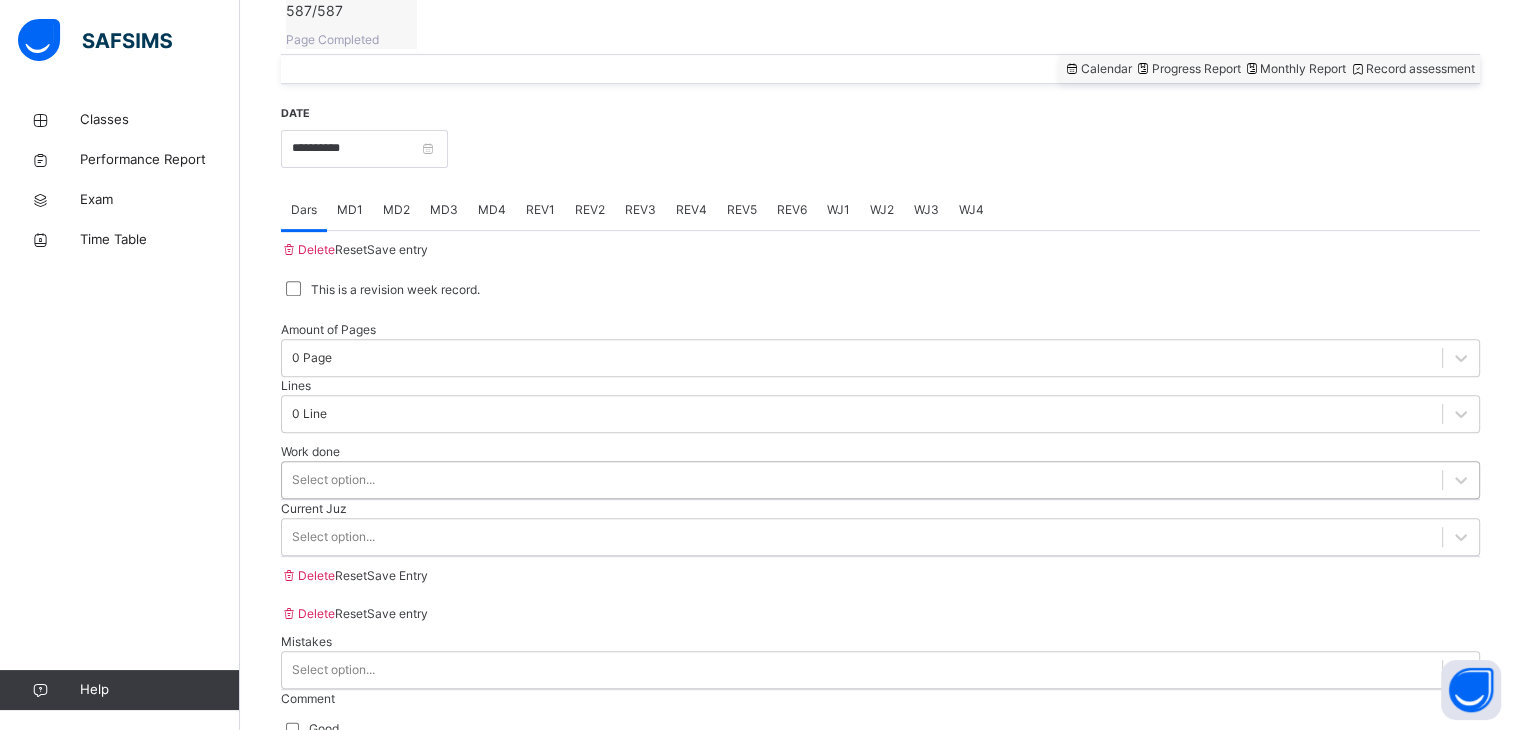 click on "Select option..." at bounding box center [862, 479] 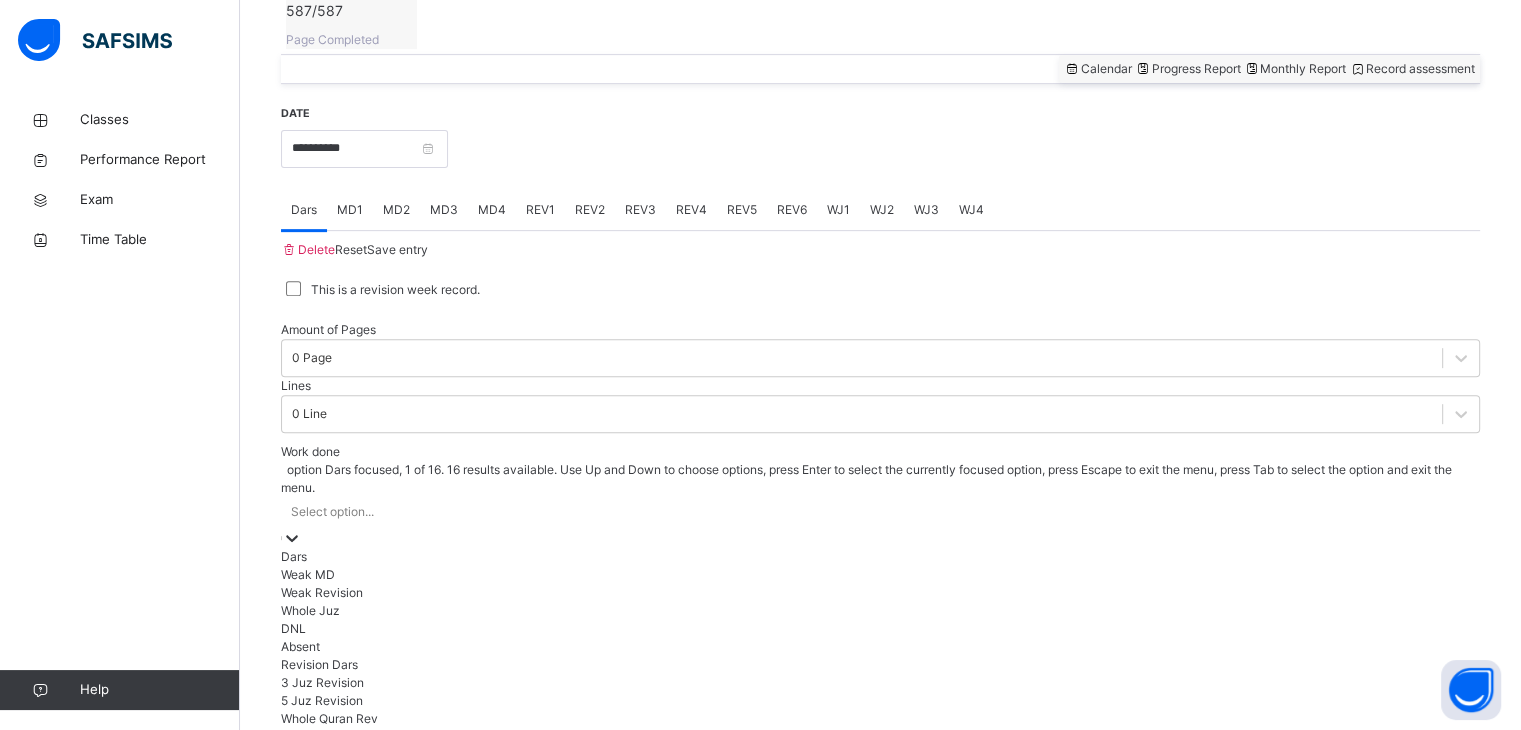 type on "*" 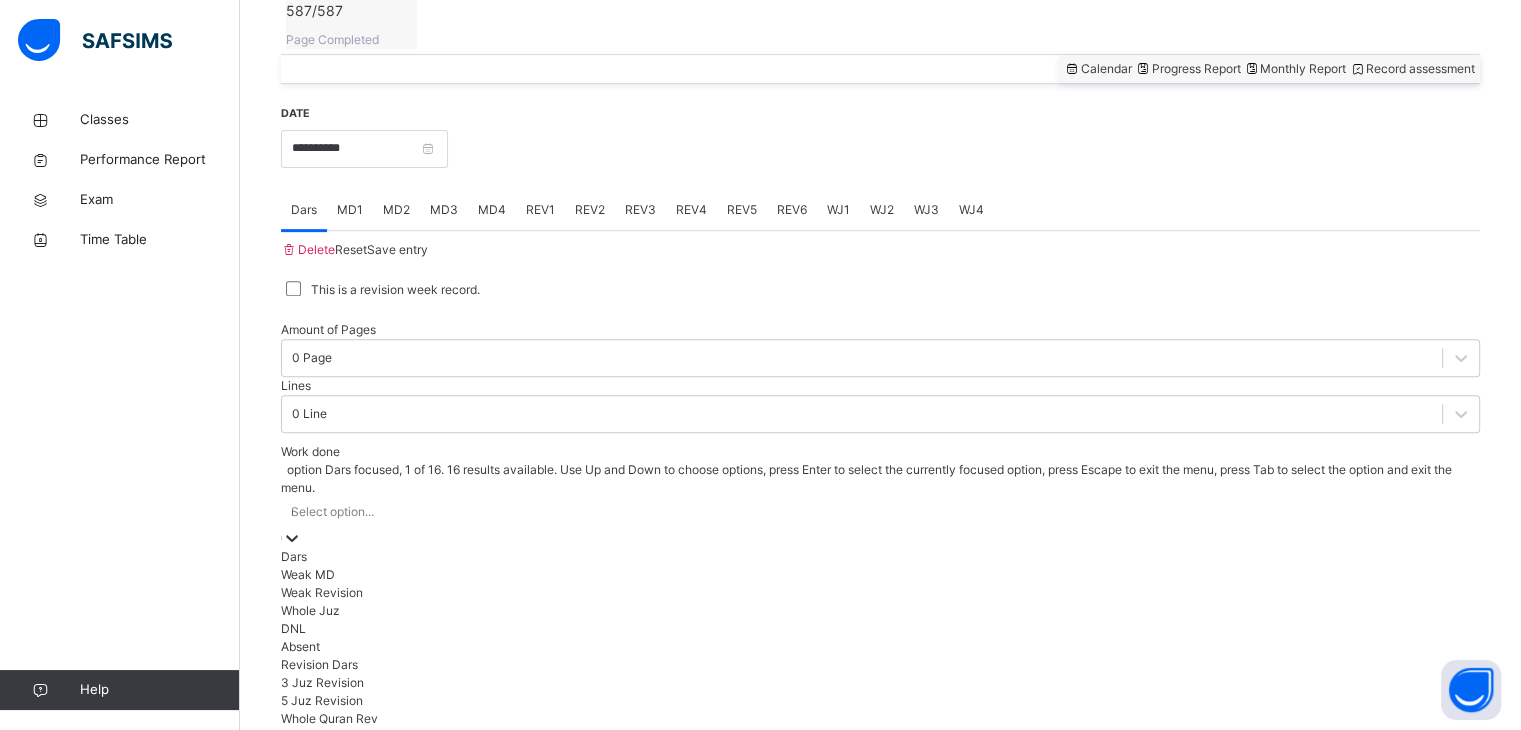 type 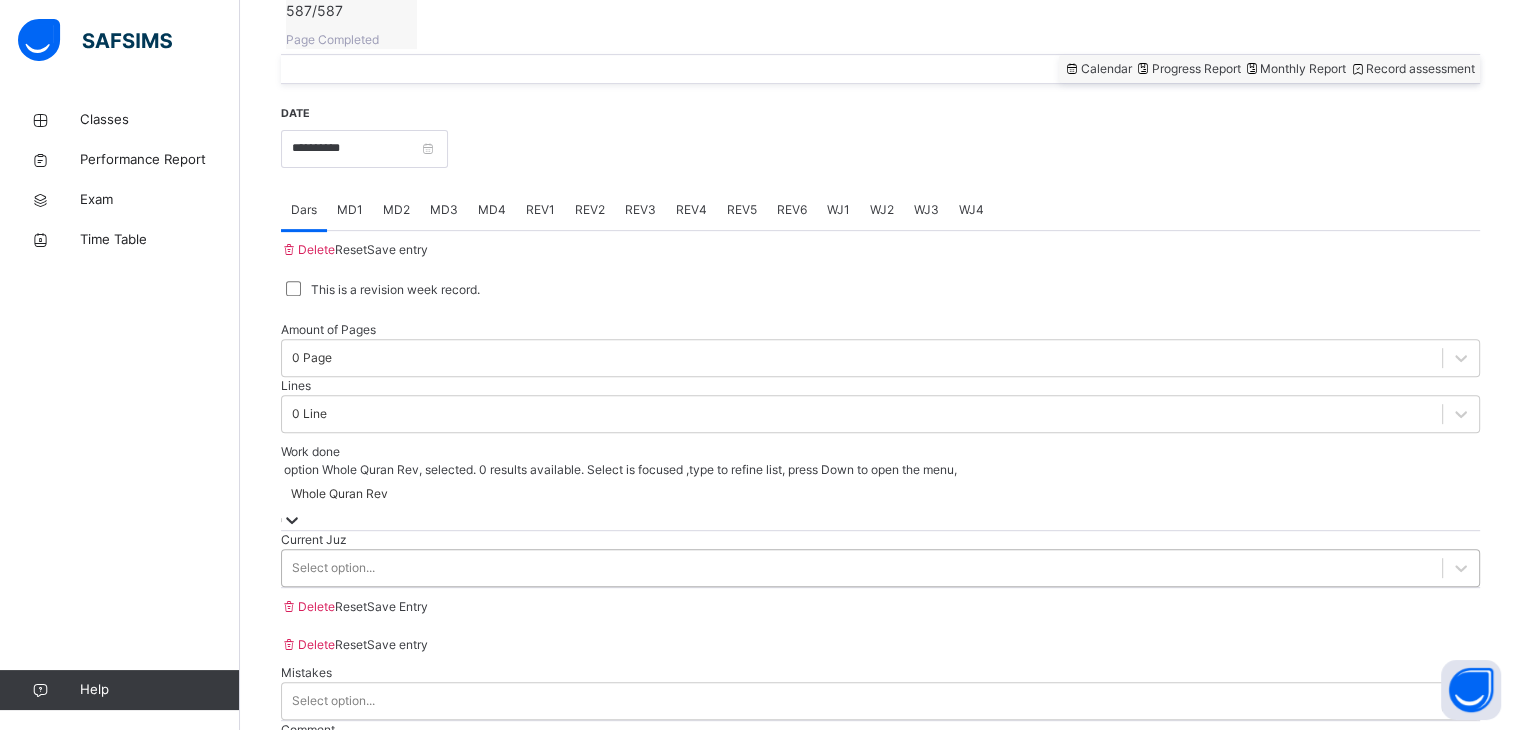 drag, startPoint x: 445, startPoint y: 532, endPoint x: 445, endPoint y: 549, distance: 17 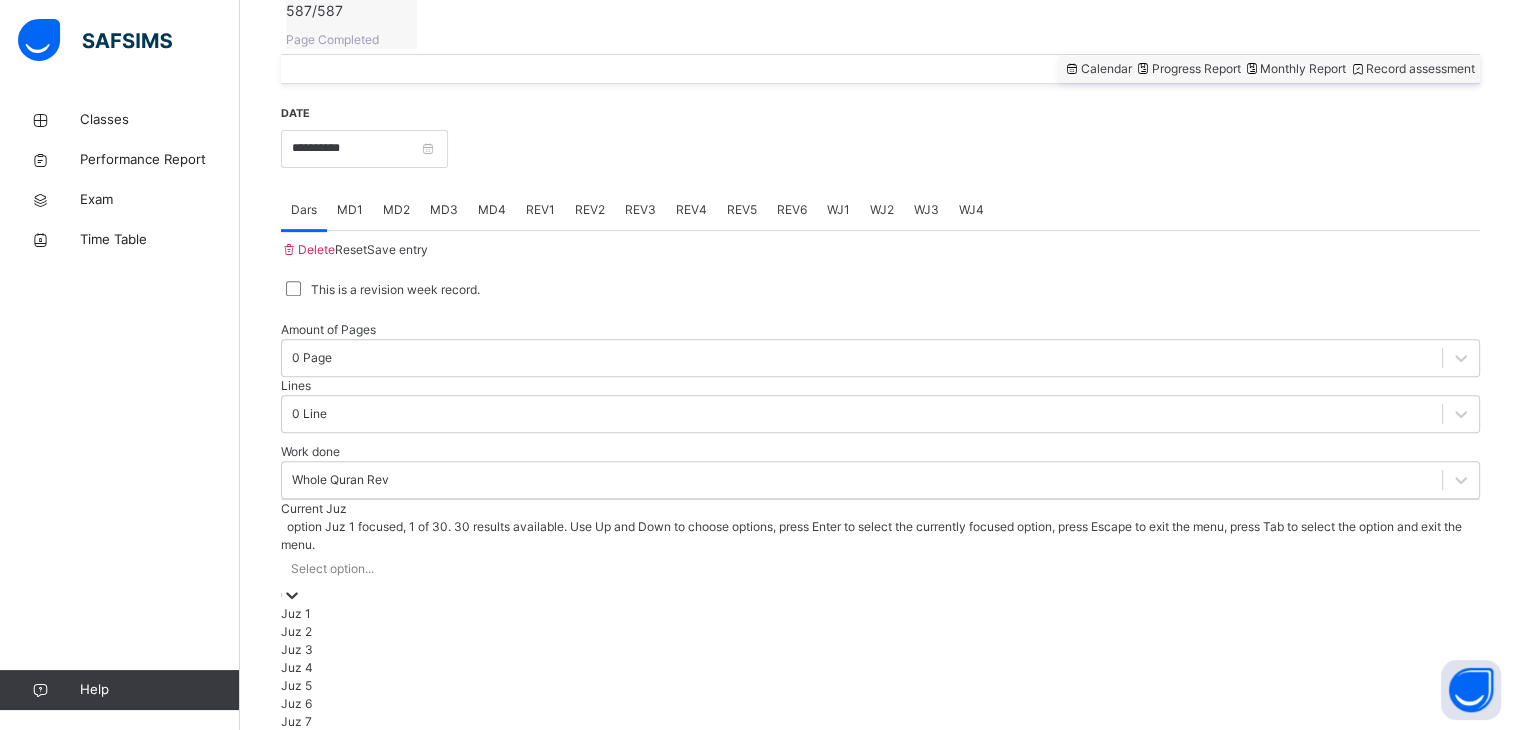 click on "Juz 1" at bounding box center (880, 614) 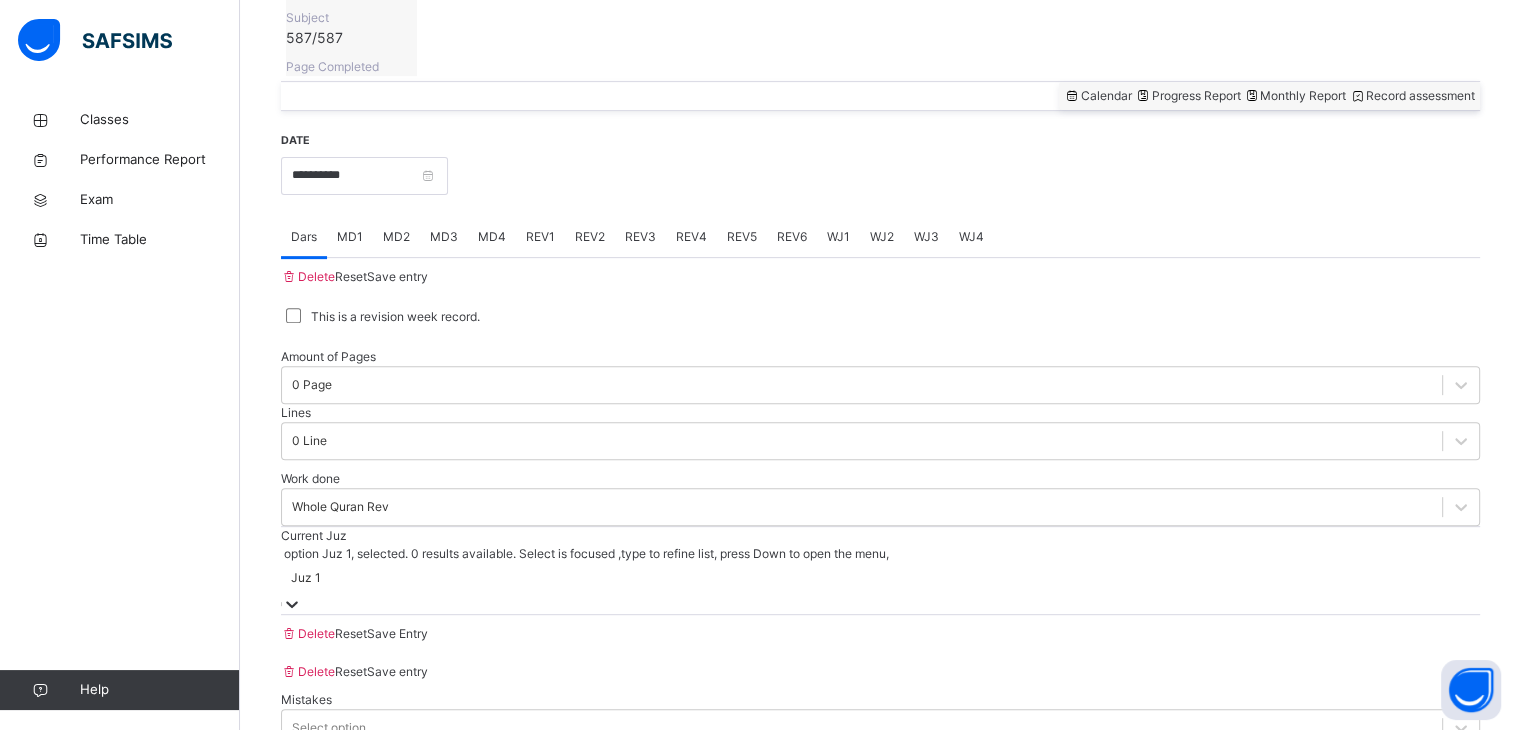 scroll, scrollTop: 729, scrollLeft: 0, axis: vertical 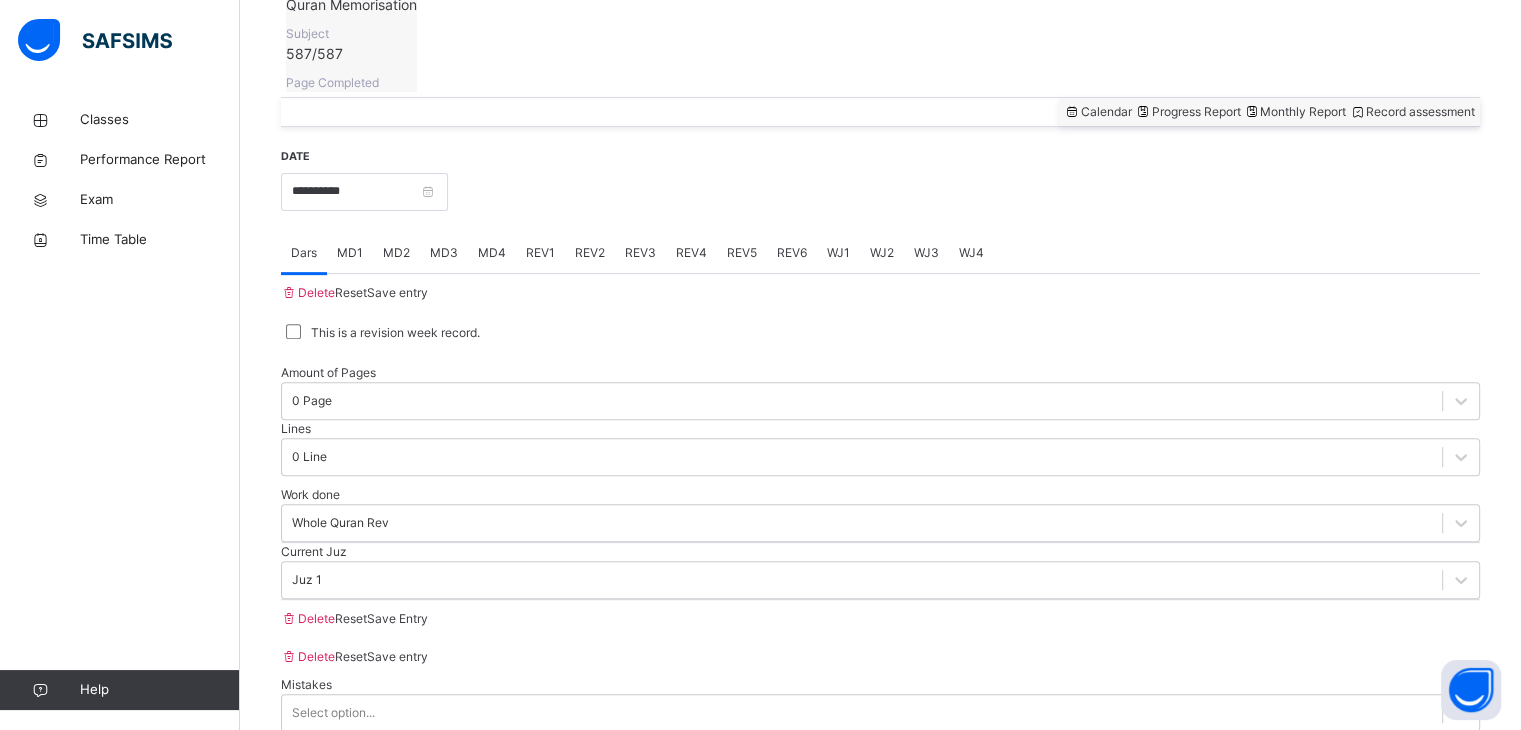 click on "Save Entry" at bounding box center (397, 619) 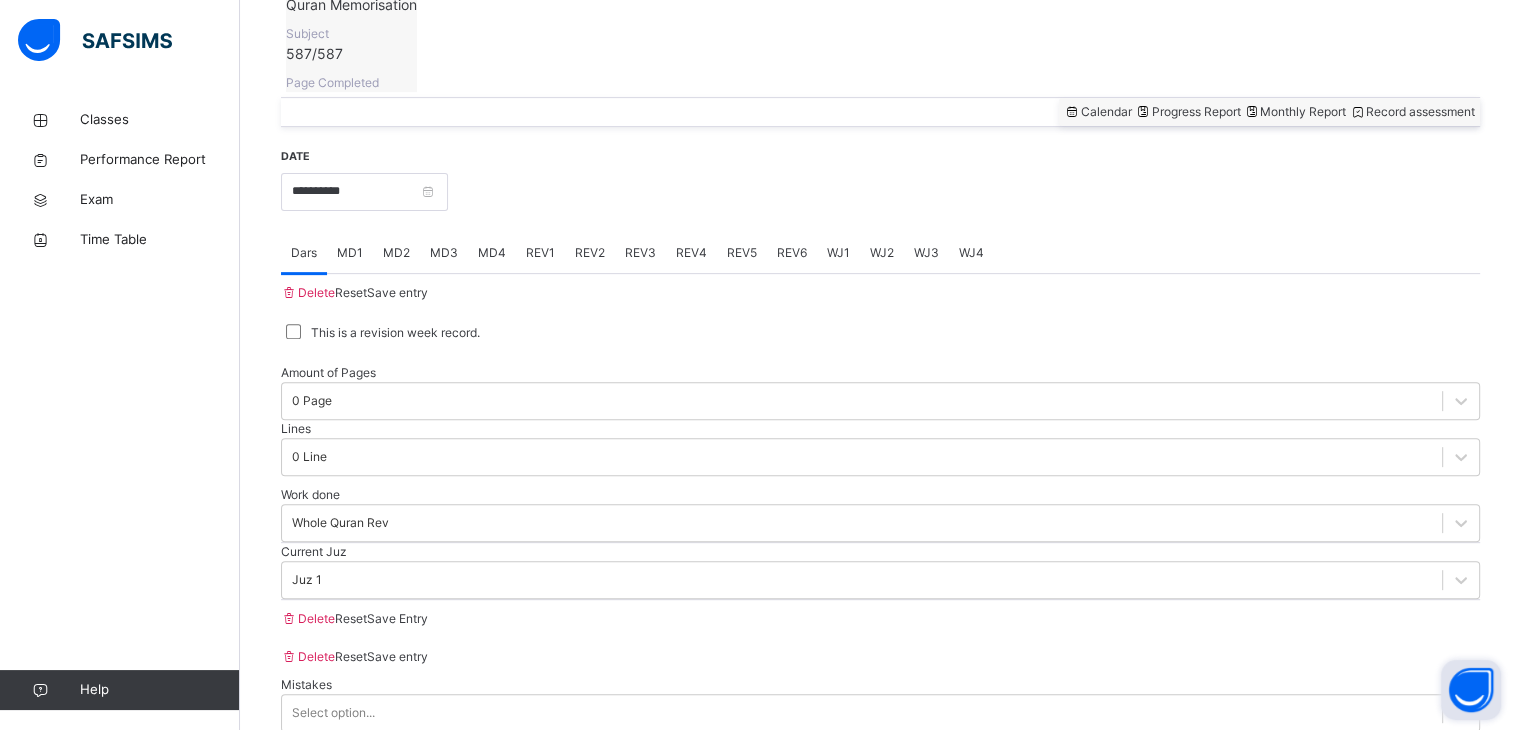 click at bounding box center [1471, 690] 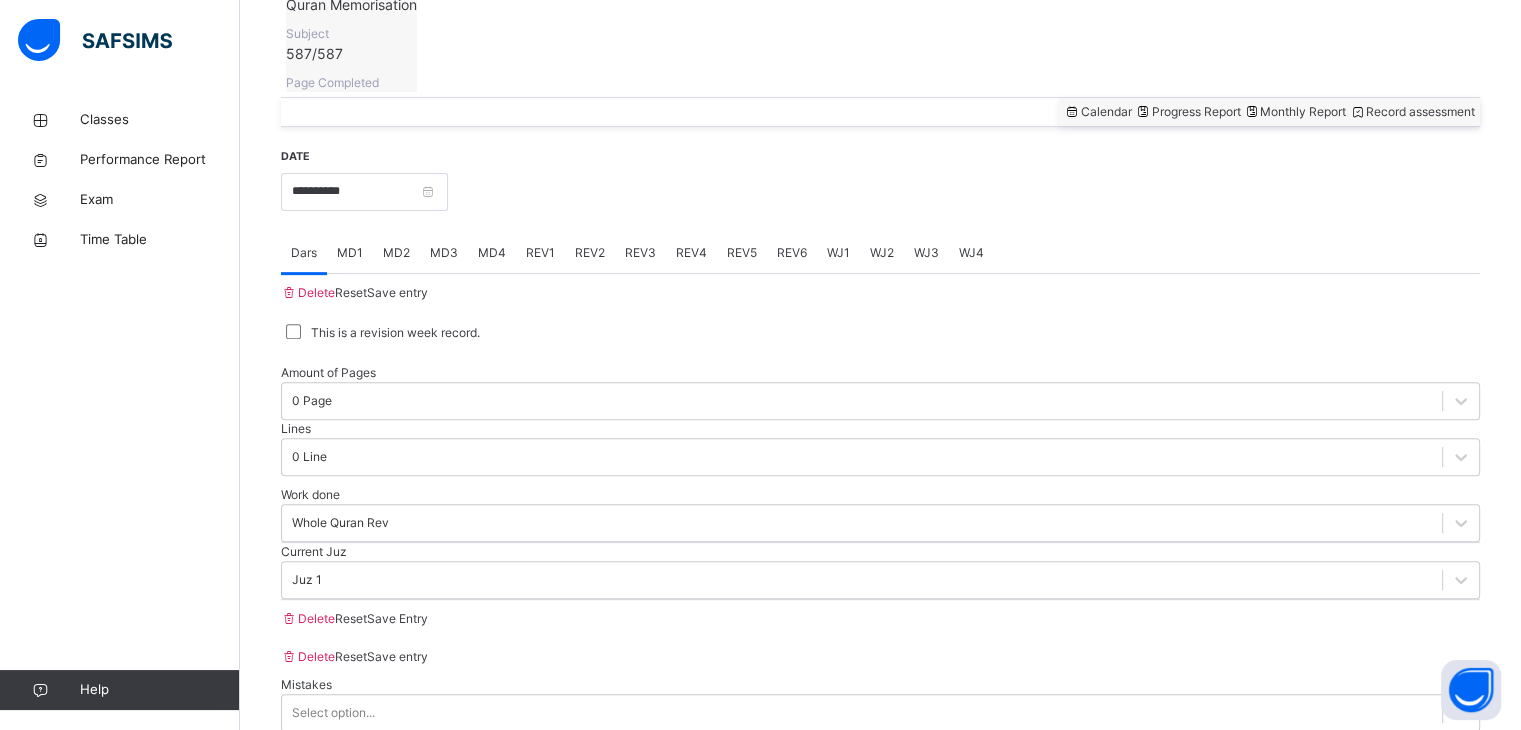 click on "Save Entry" at bounding box center [397, 618] 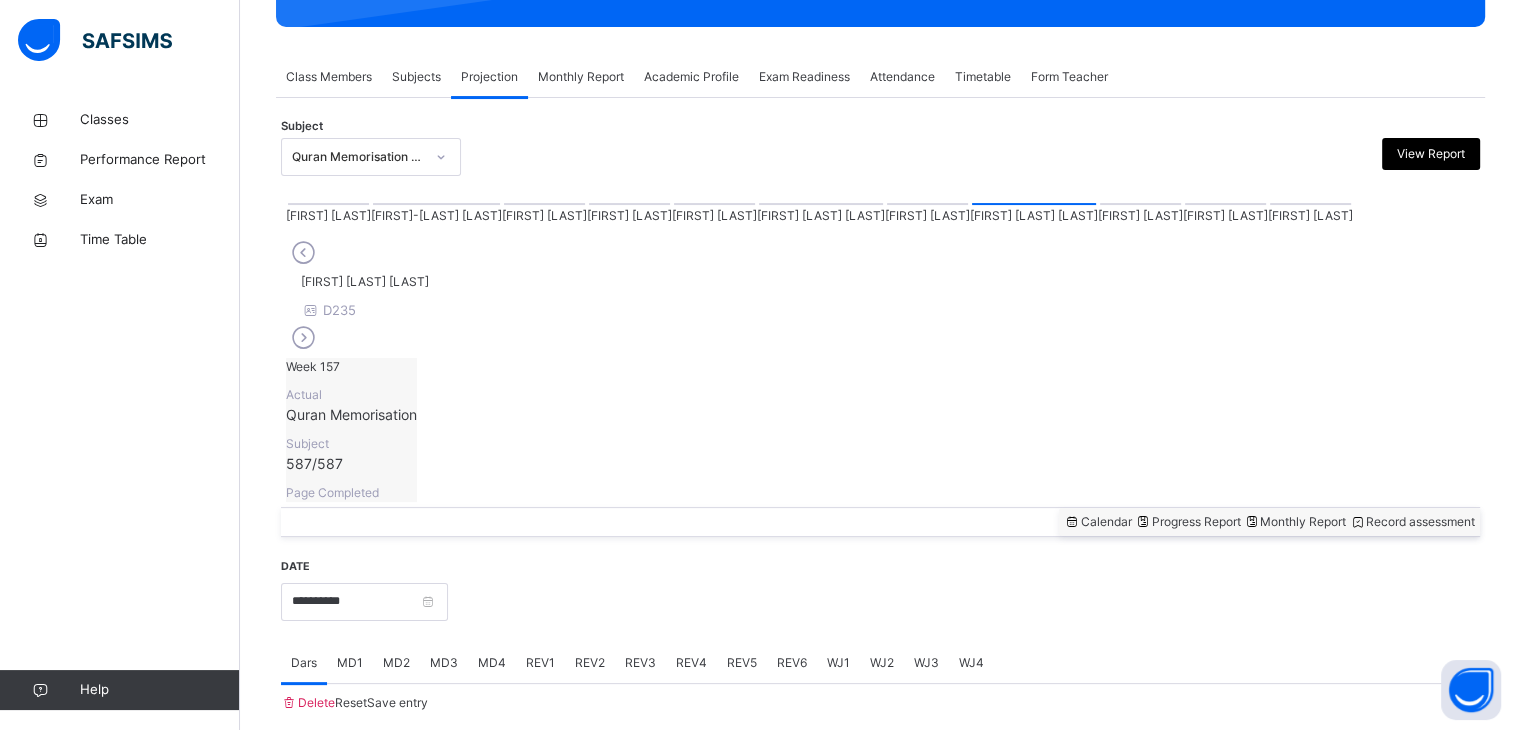scroll, scrollTop: 729, scrollLeft: 0, axis: vertical 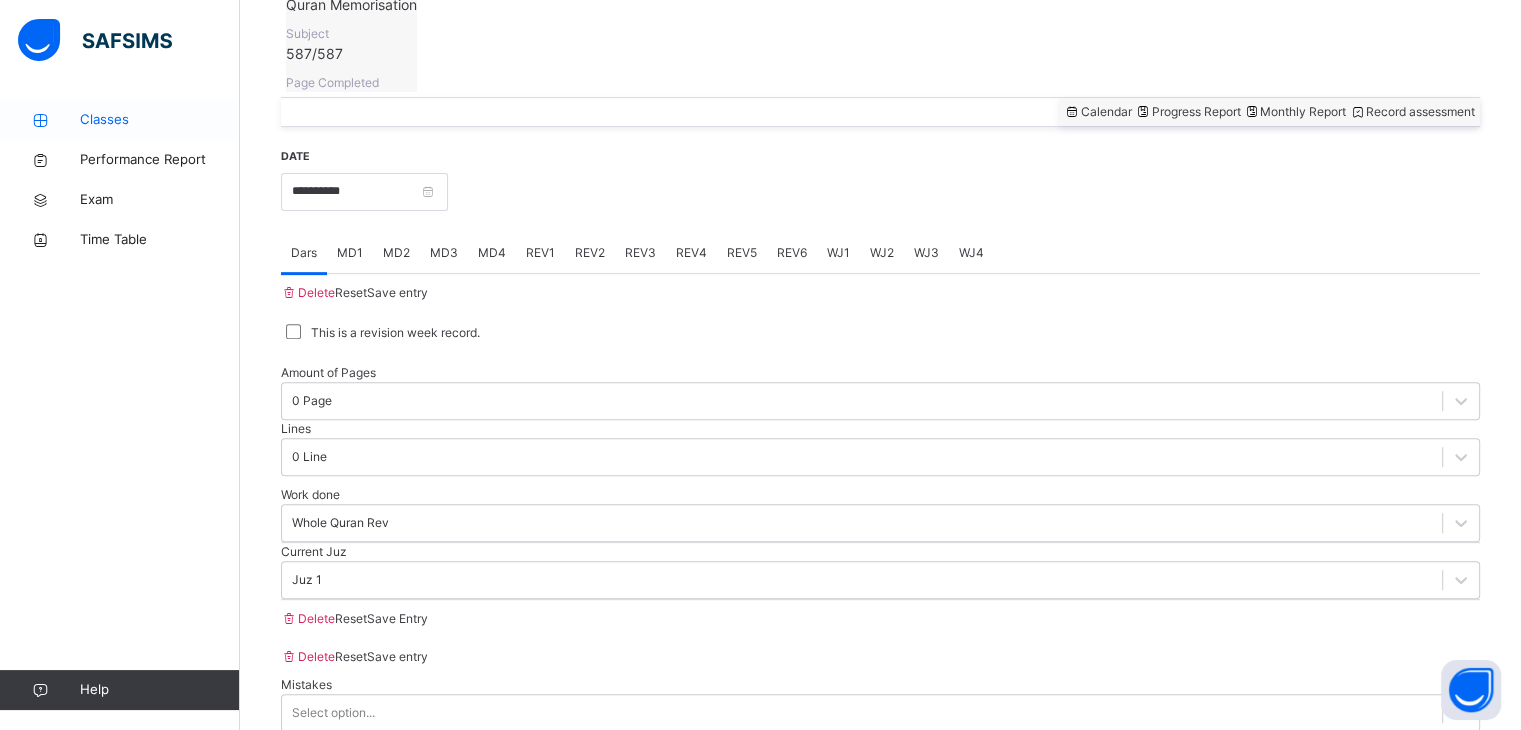 click at bounding box center (40, 120) 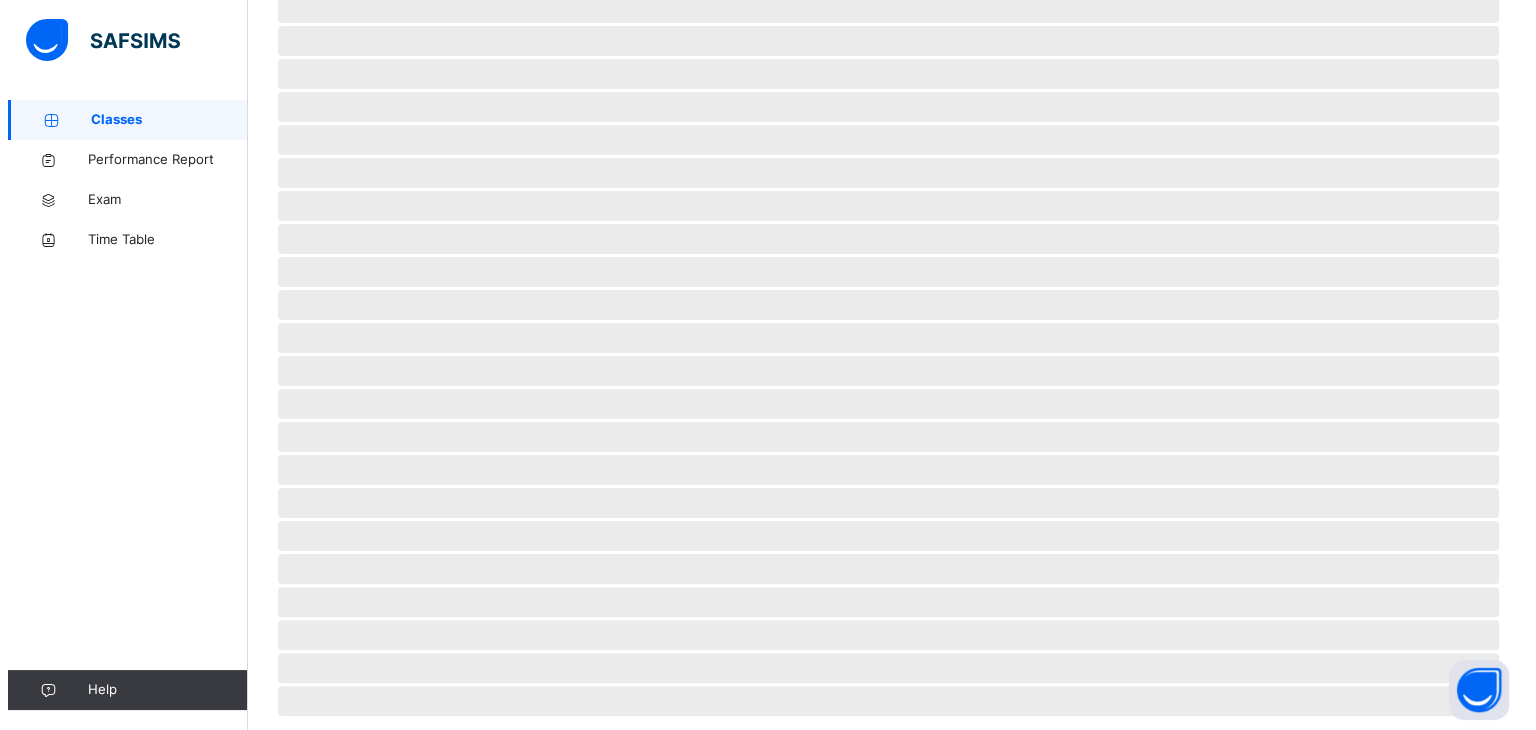 scroll, scrollTop: 0, scrollLeft: 0, axis: both 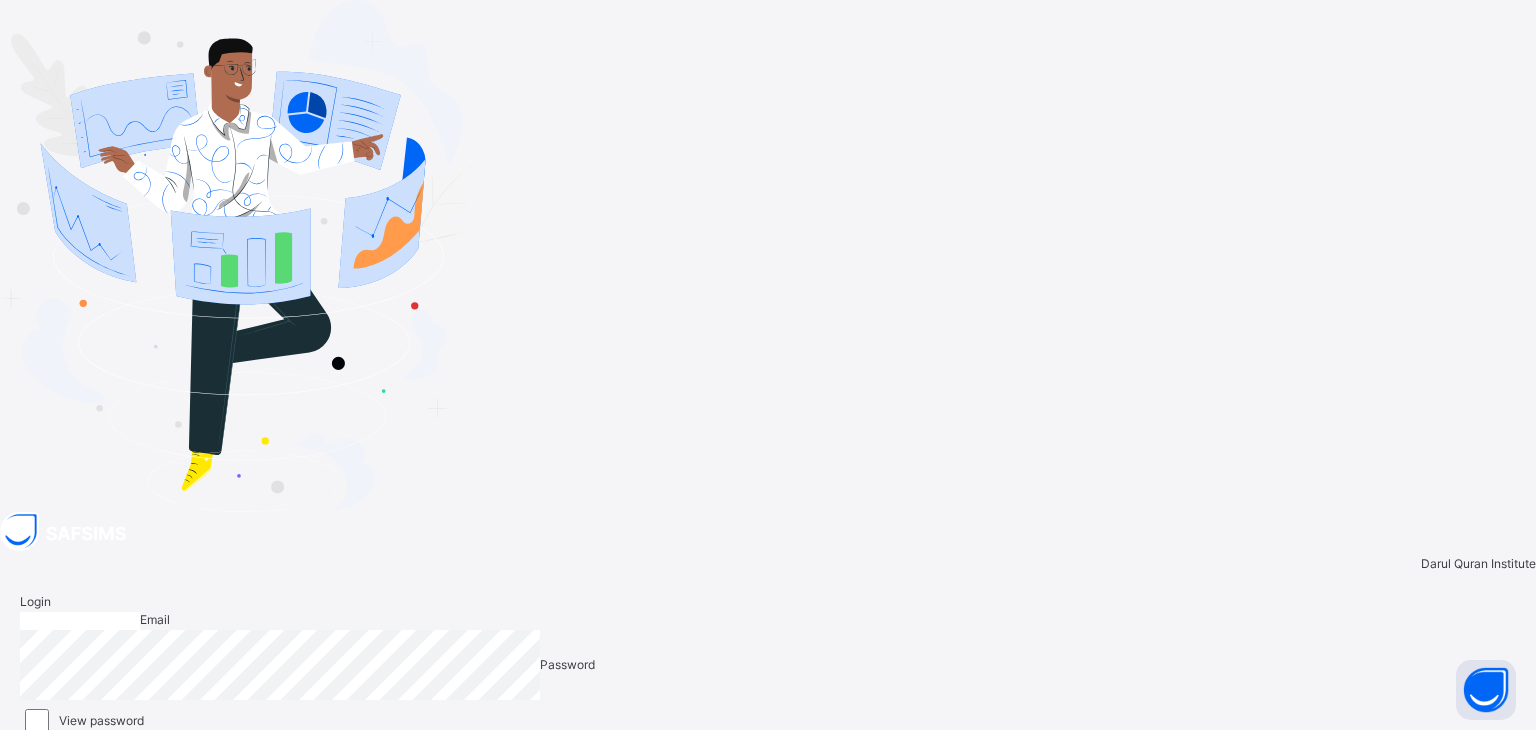 type on "**********" 